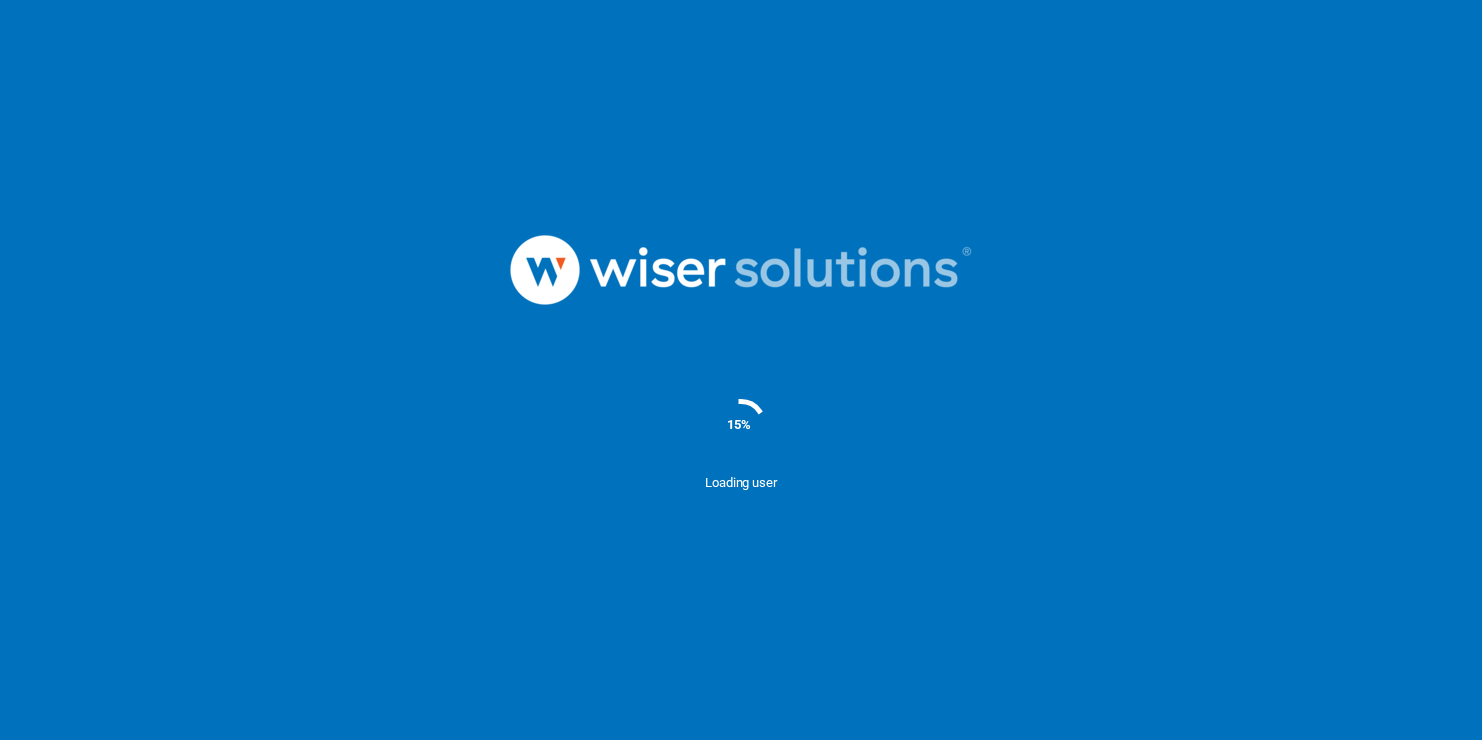 scroll, scrollTop: 0, scrollLeft: 0, axis: both 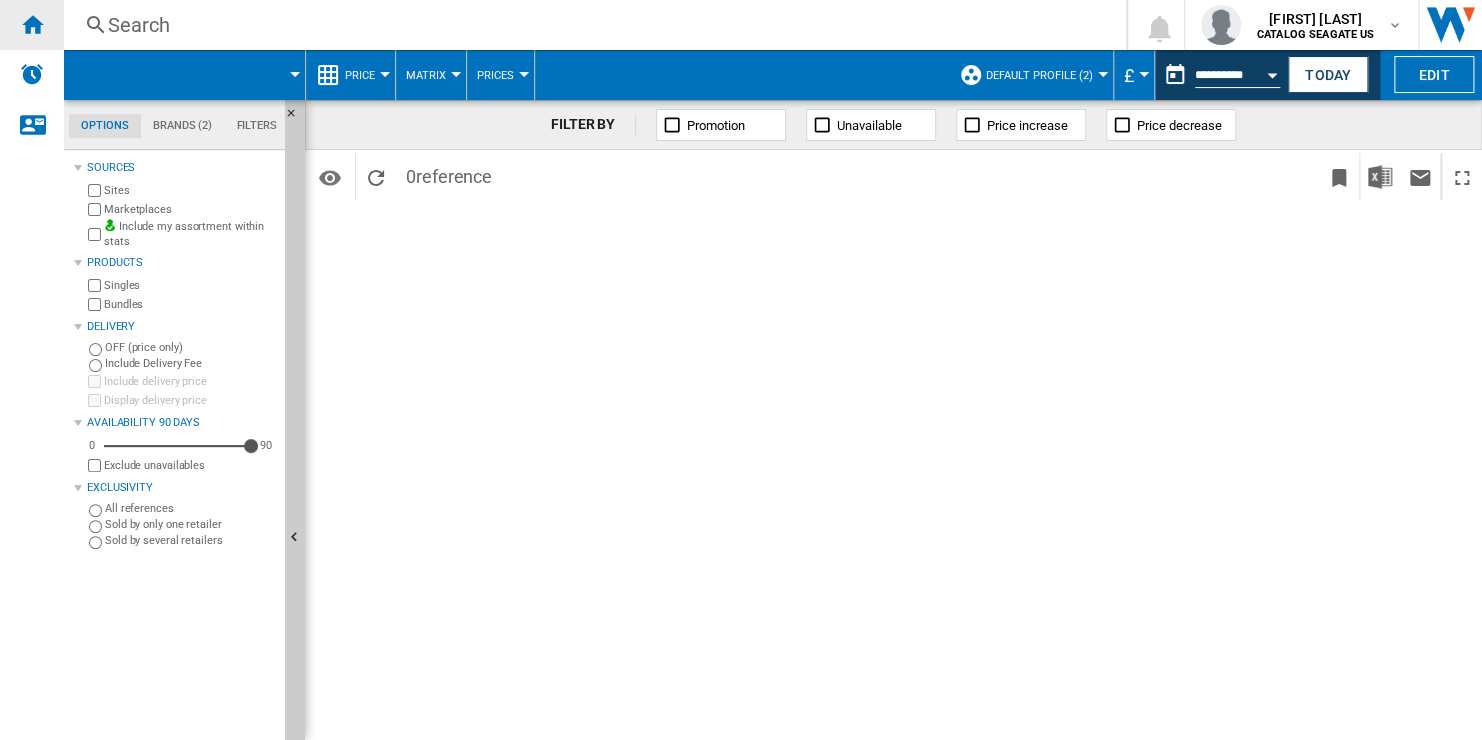 click at bounding box center [32, 24] 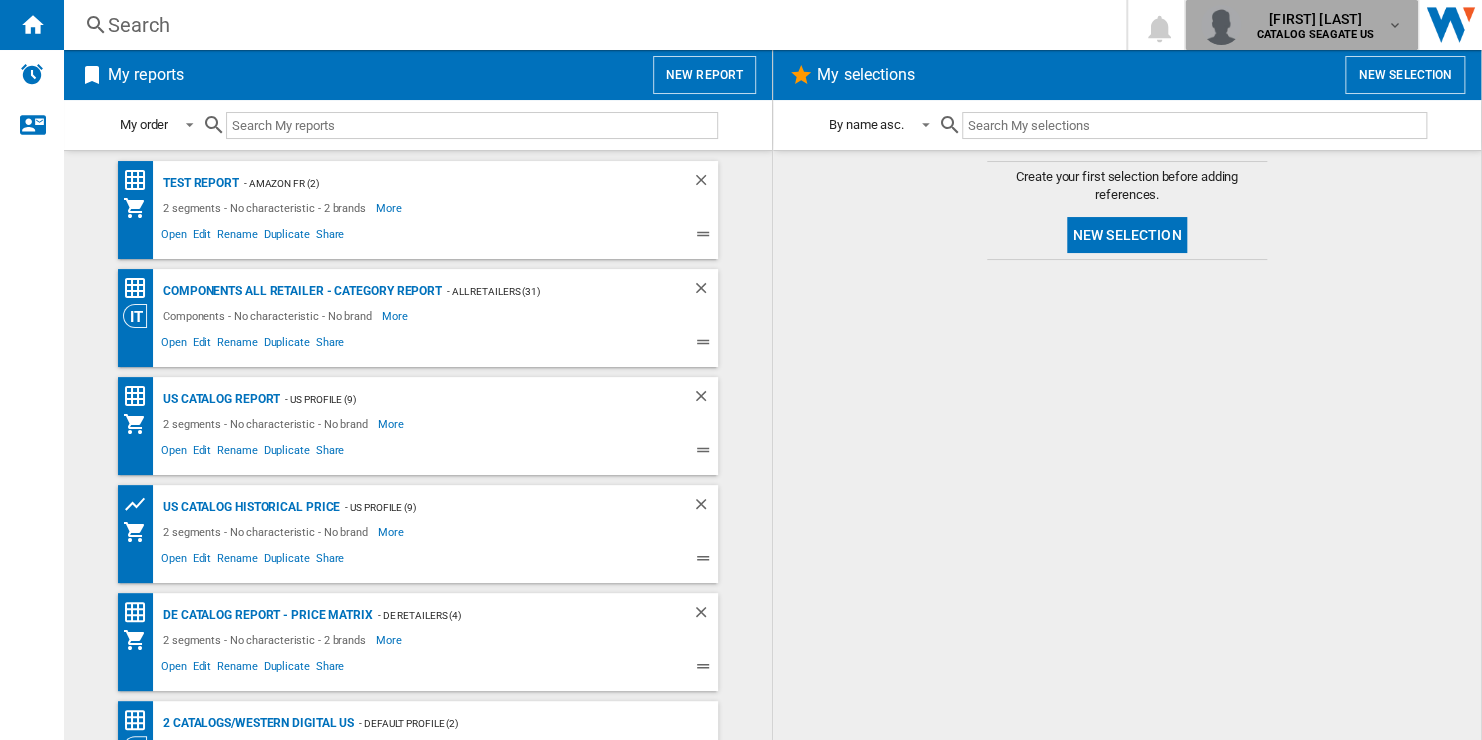 click on "[FIRST] [LAST]" at bounding box center (1316, 19) 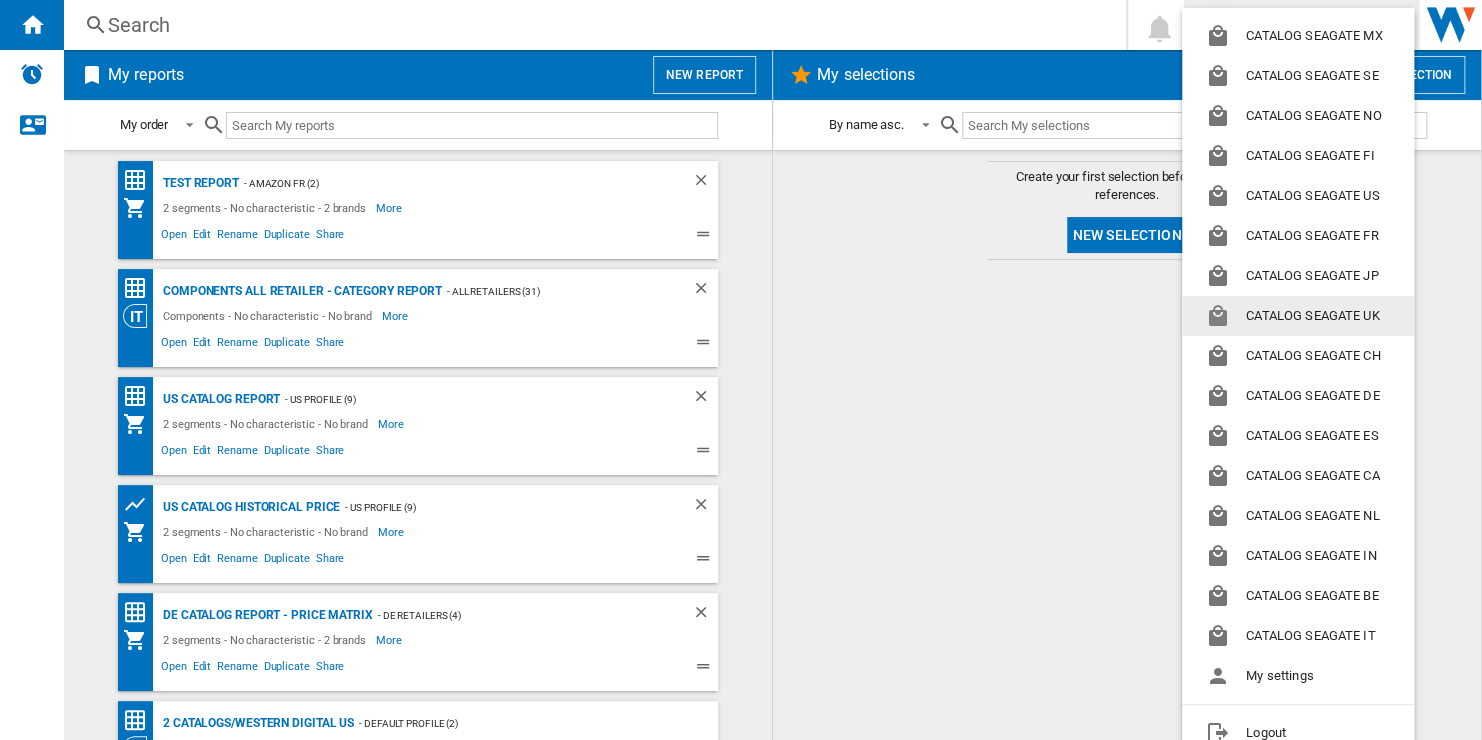 click on "CATALOG SEAGATE UK" at bounding box center [1298, 316] 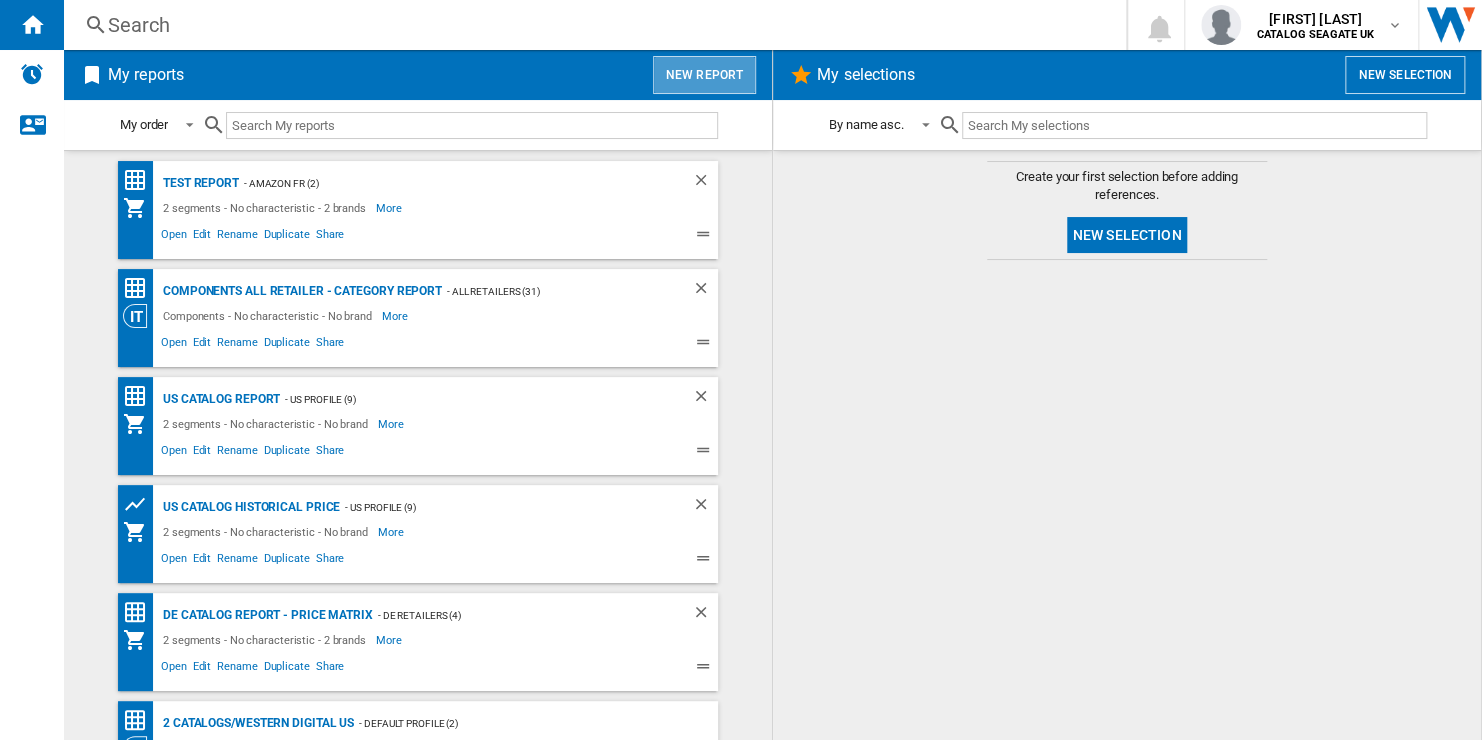 click on "New report" at bounding box center [704, 75] 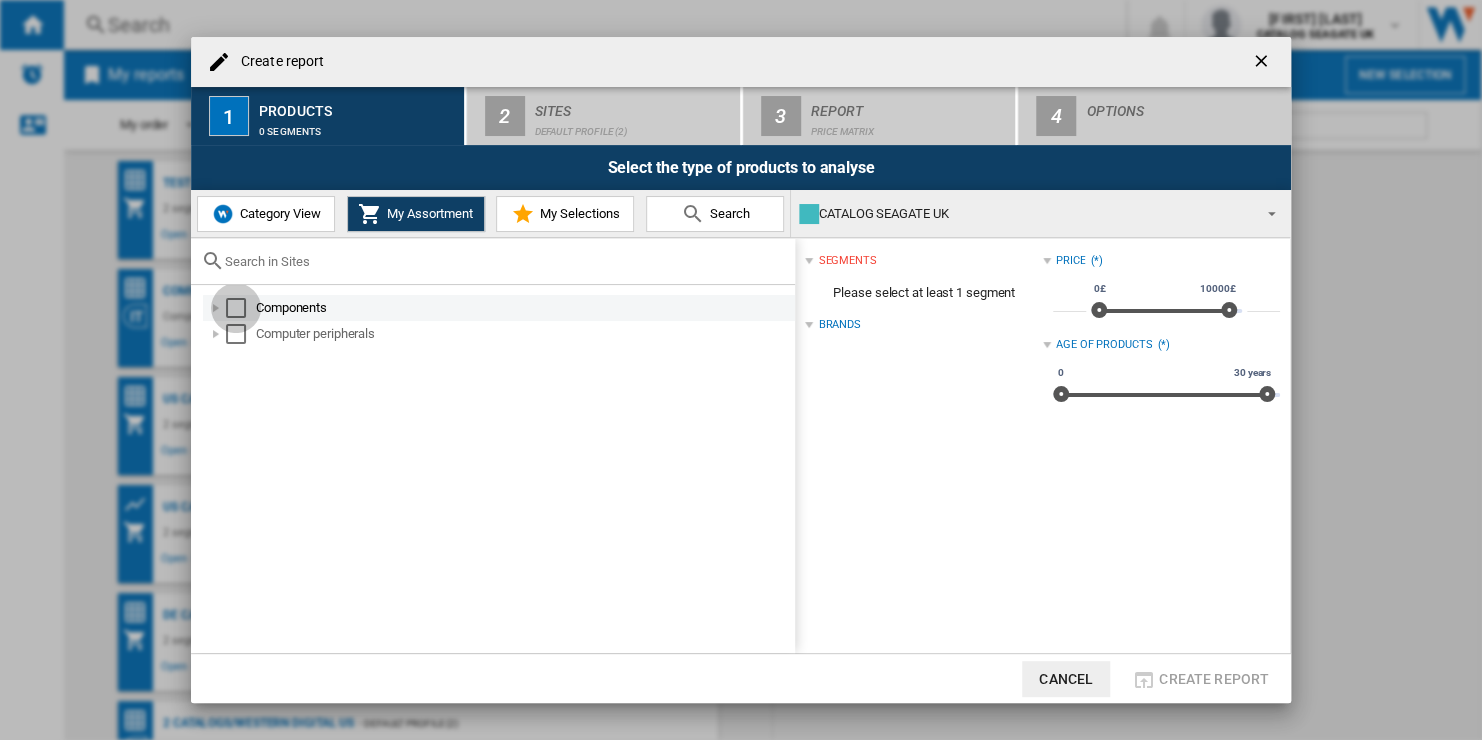 click at bounding box center (236, 308) 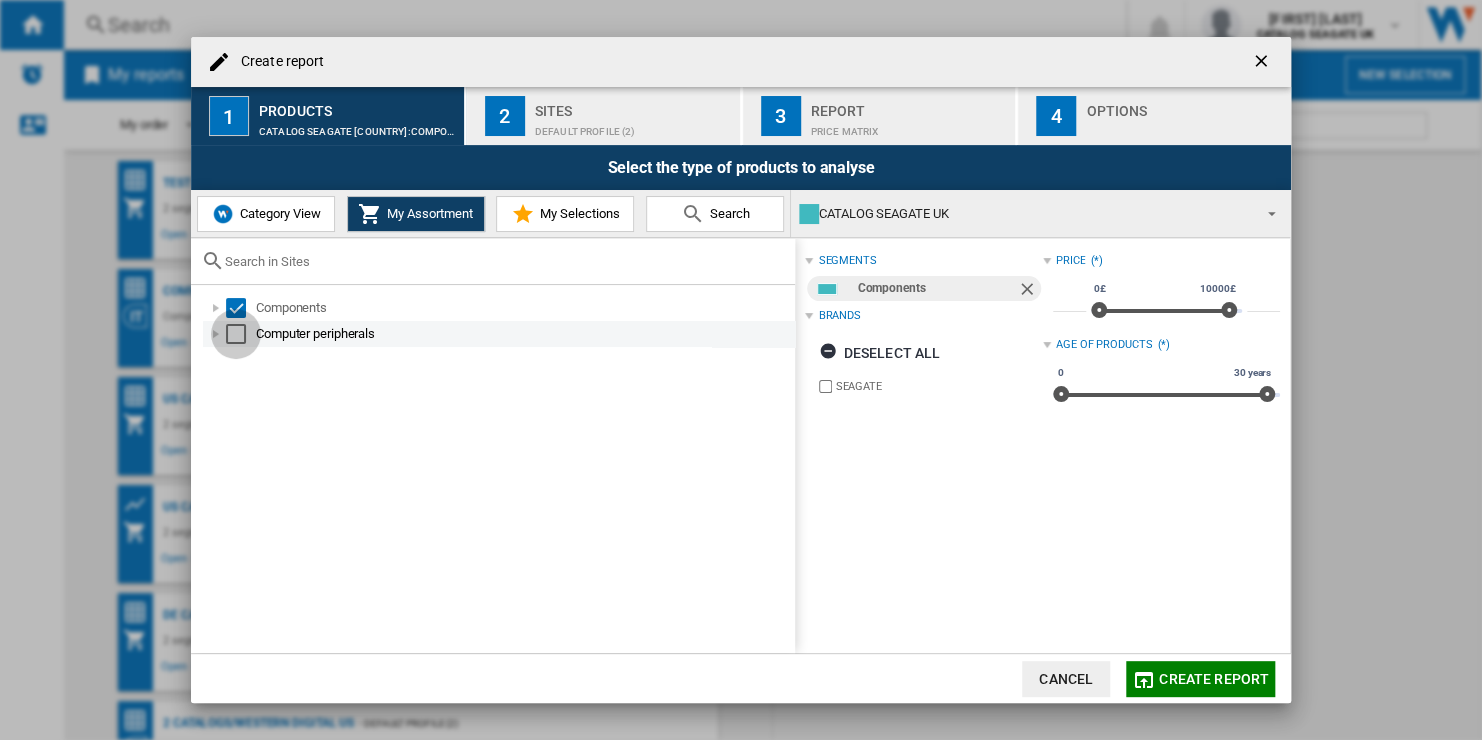 click at bounding box center [236, 334] 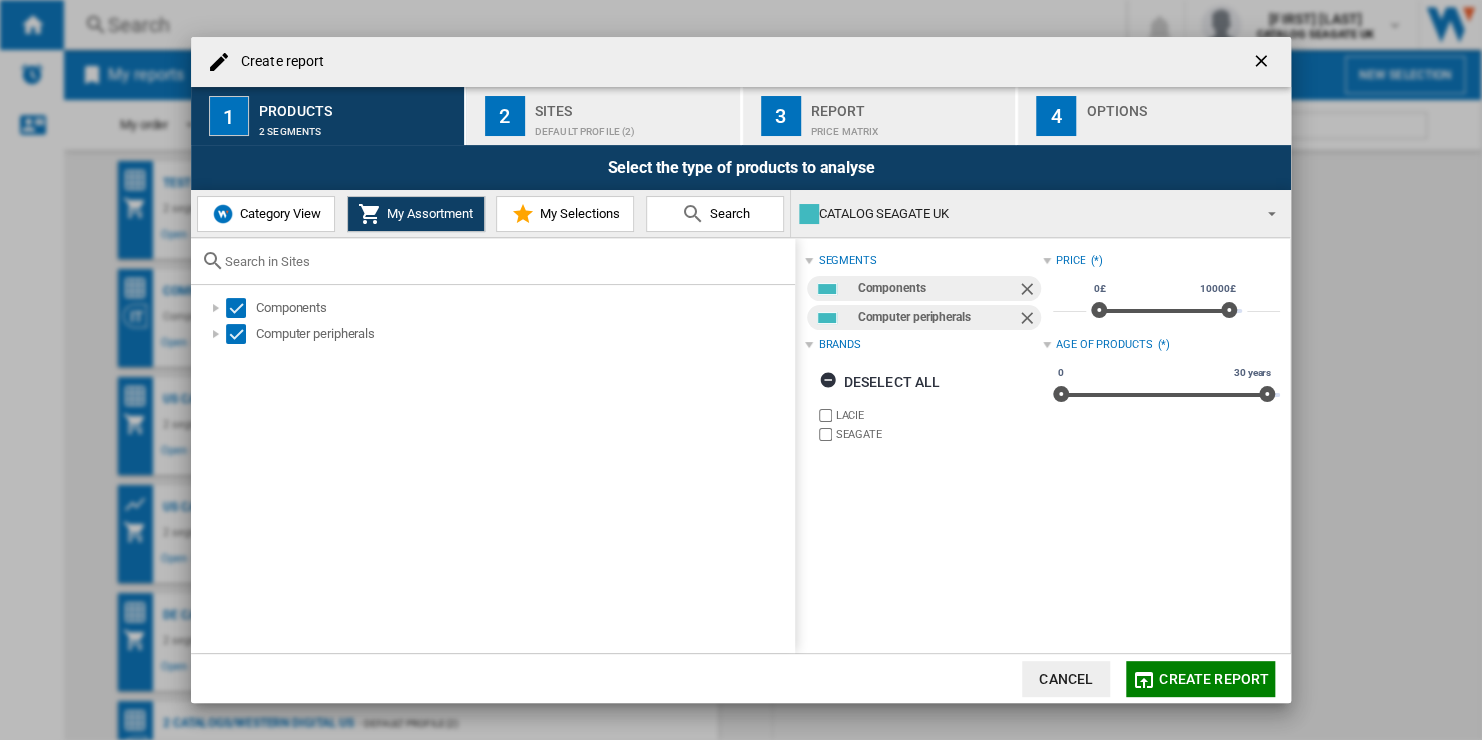 click on "Default profile (2)" at bounding box center [633, 126] 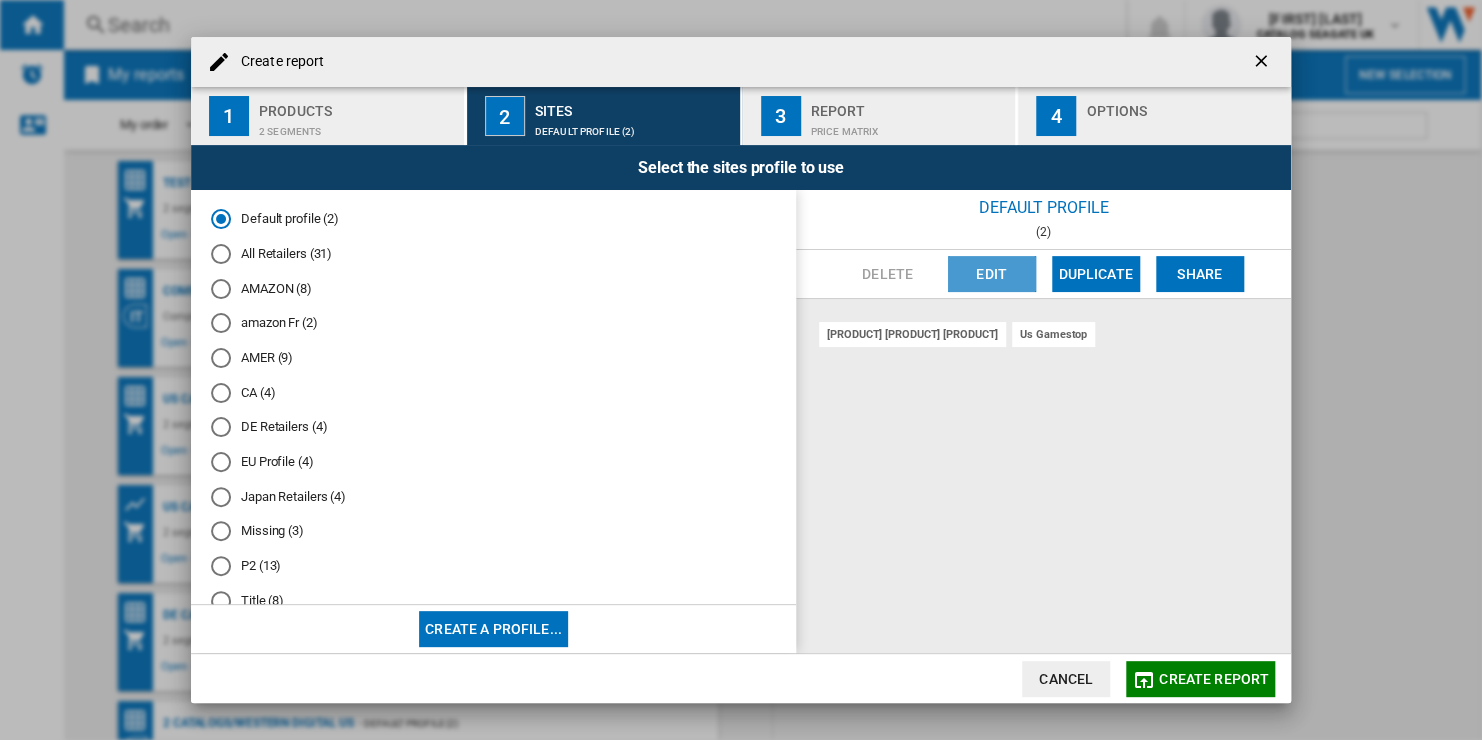 click on "Edit" at bounding box center [992, 274] 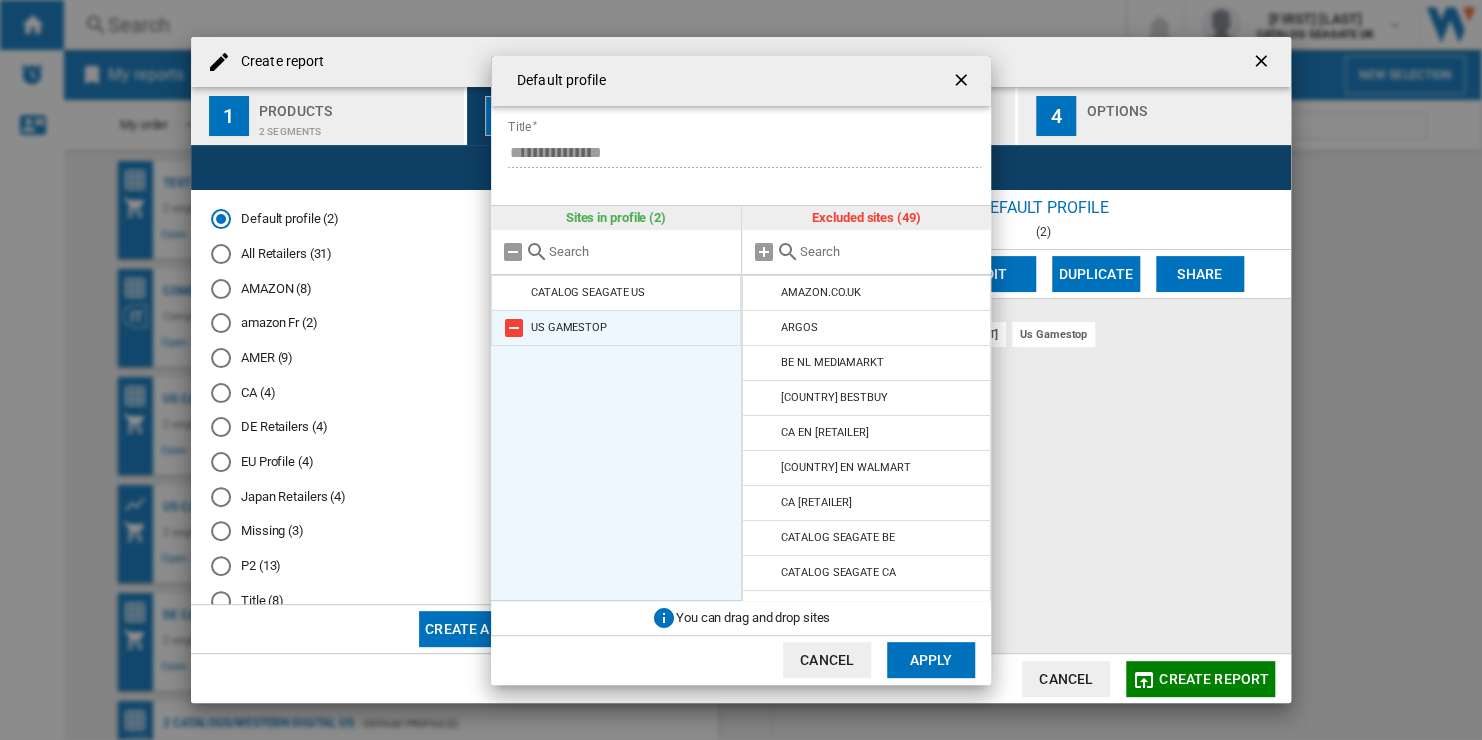 click at bounding box center [514, 328] 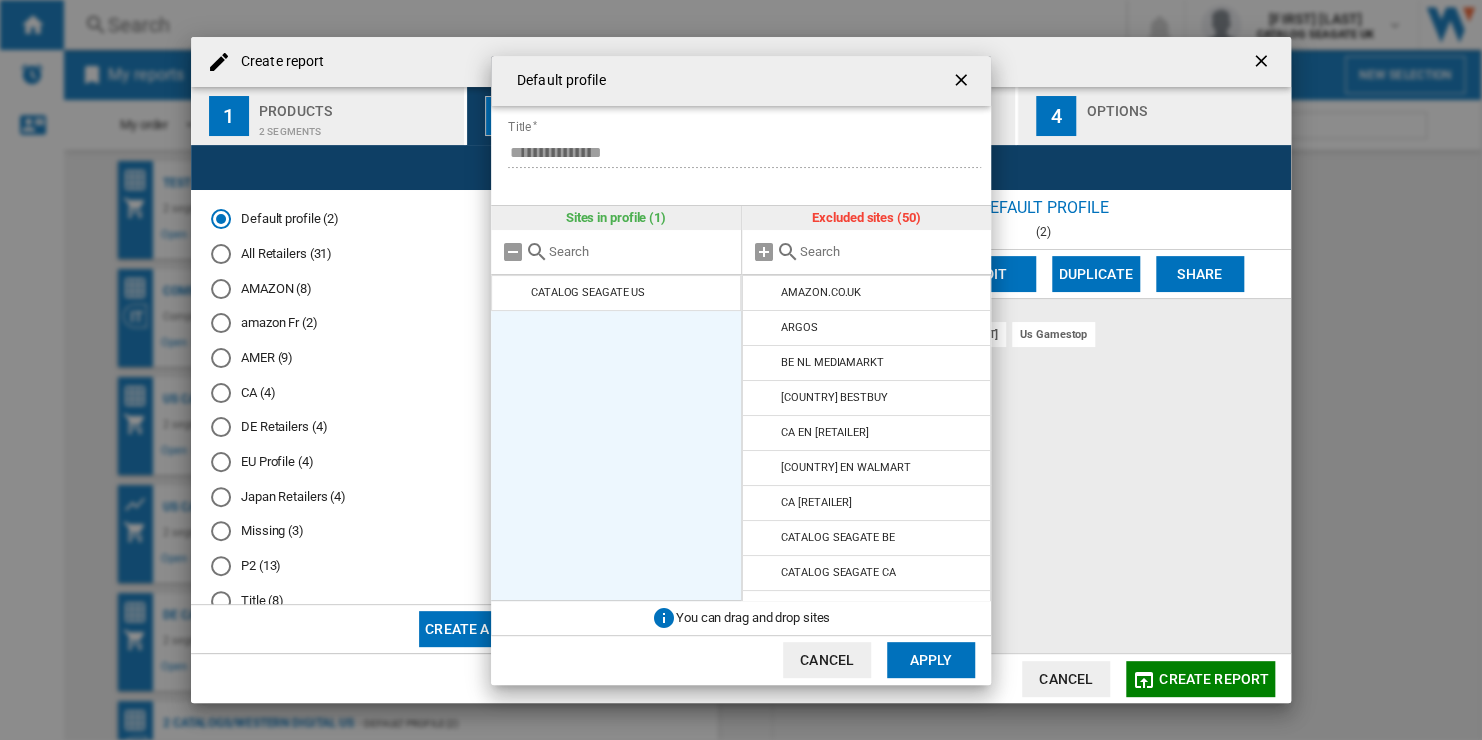 click at bounding box center (891, 251) 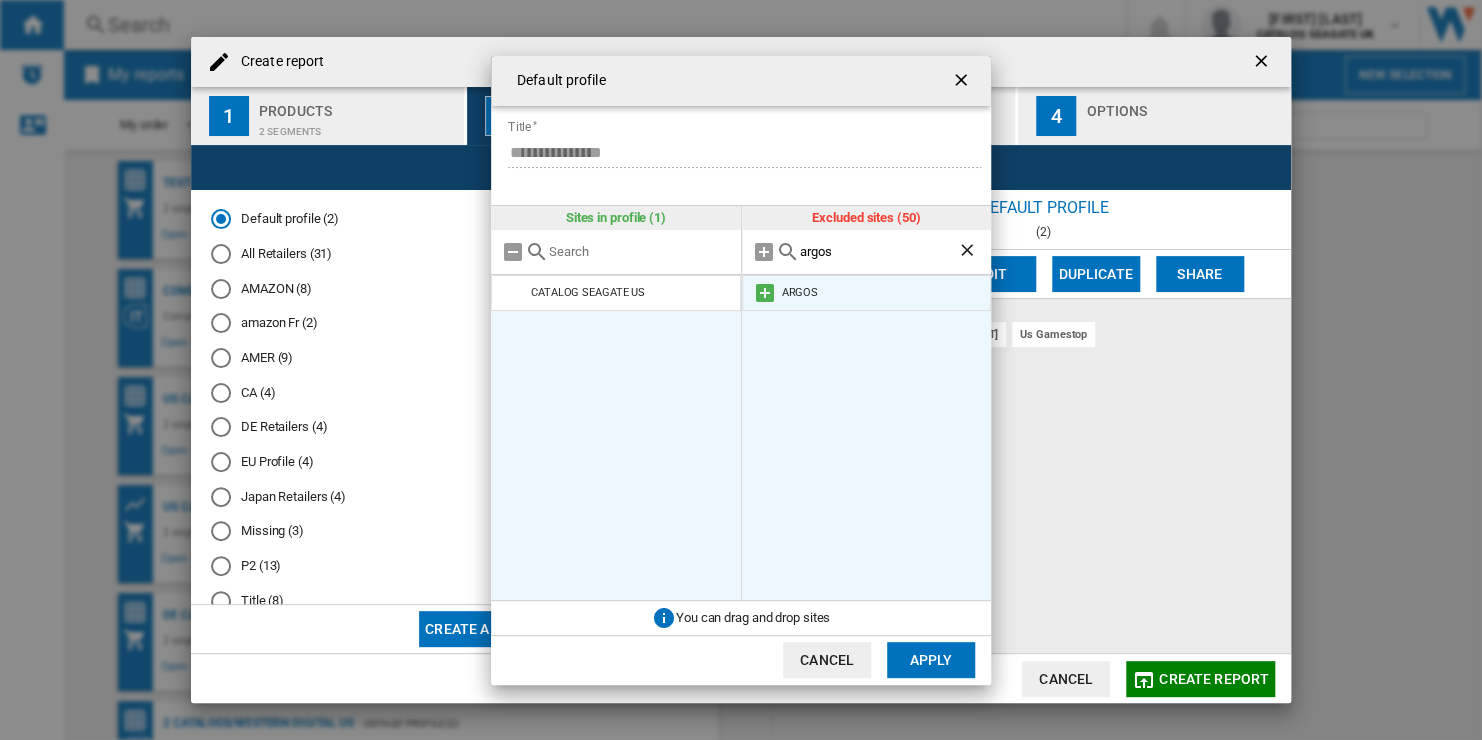 type on "argos" 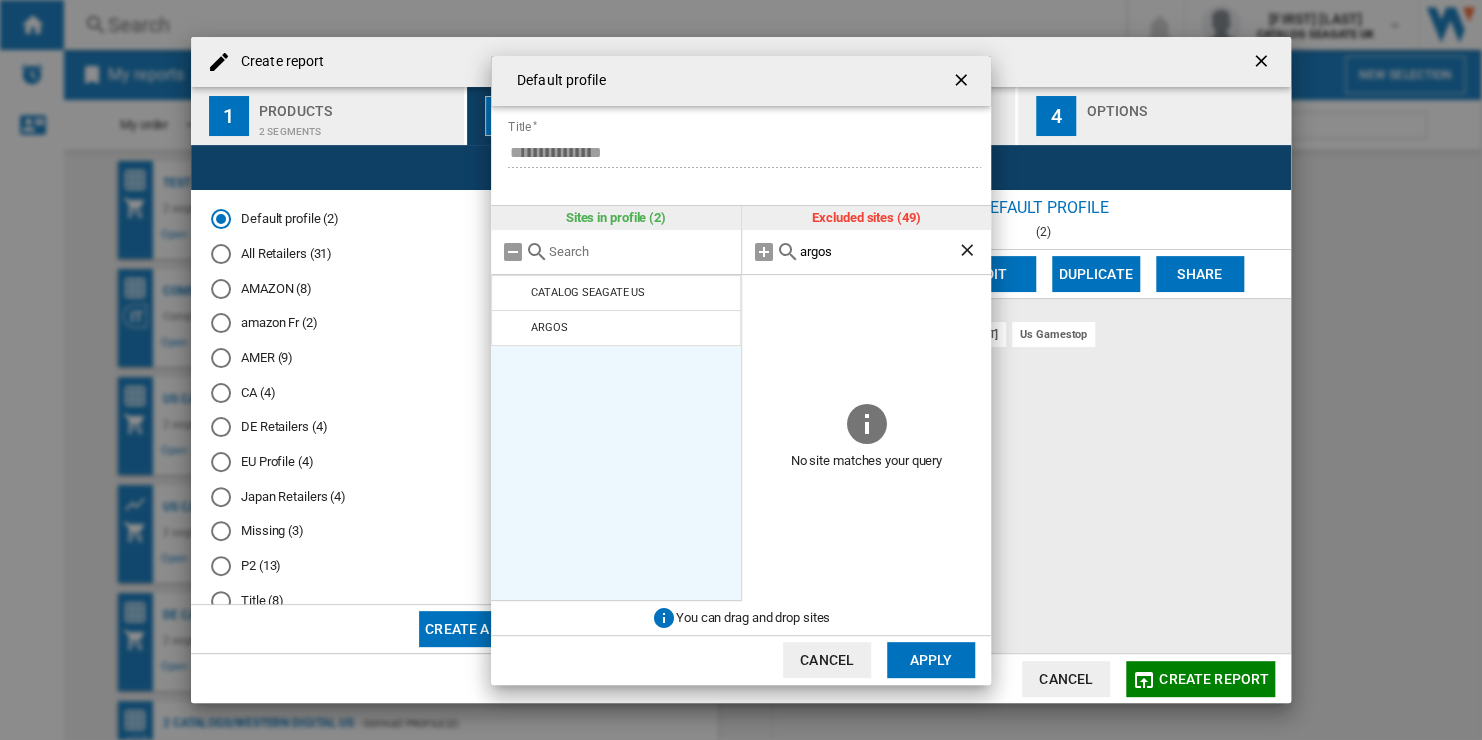 click on "Apply" 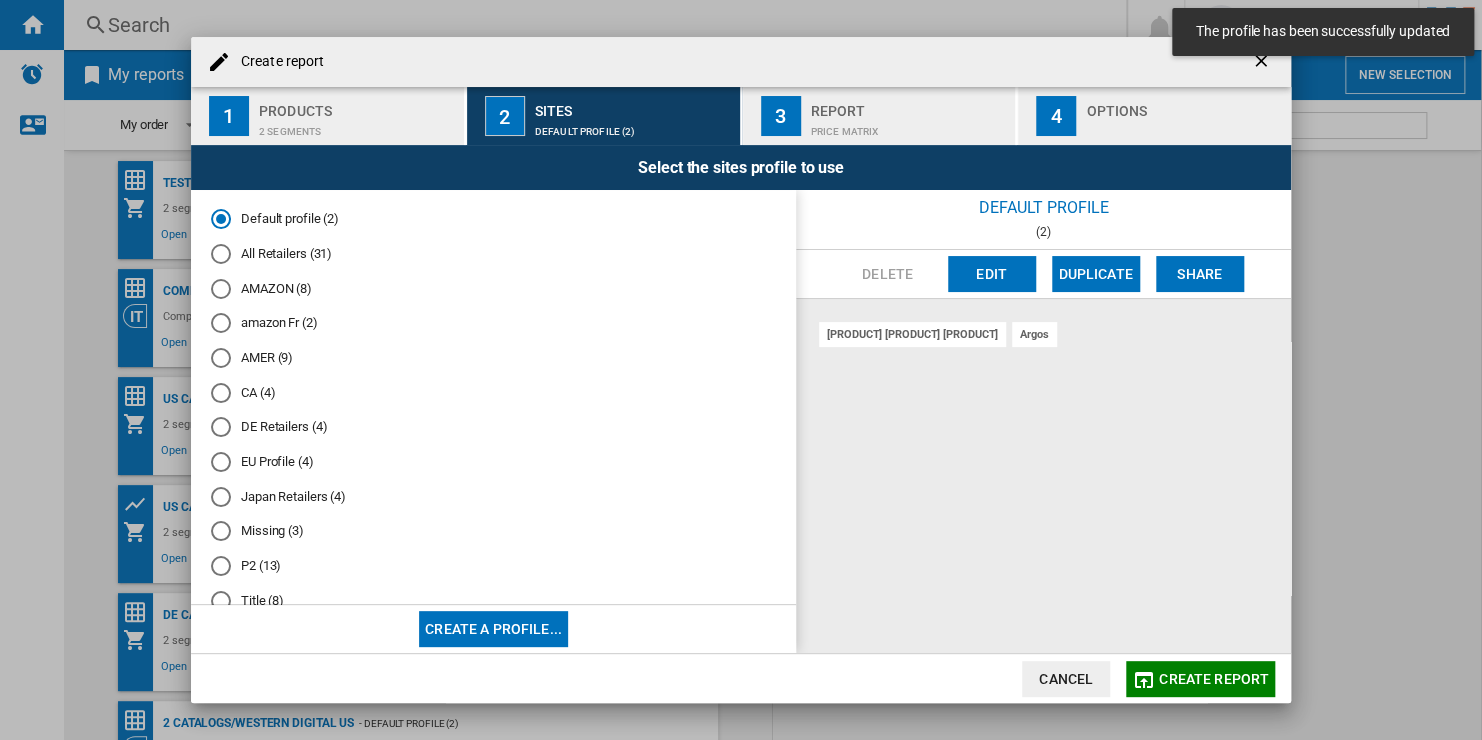 click on "2 segments" at bounding box center (357, 126) 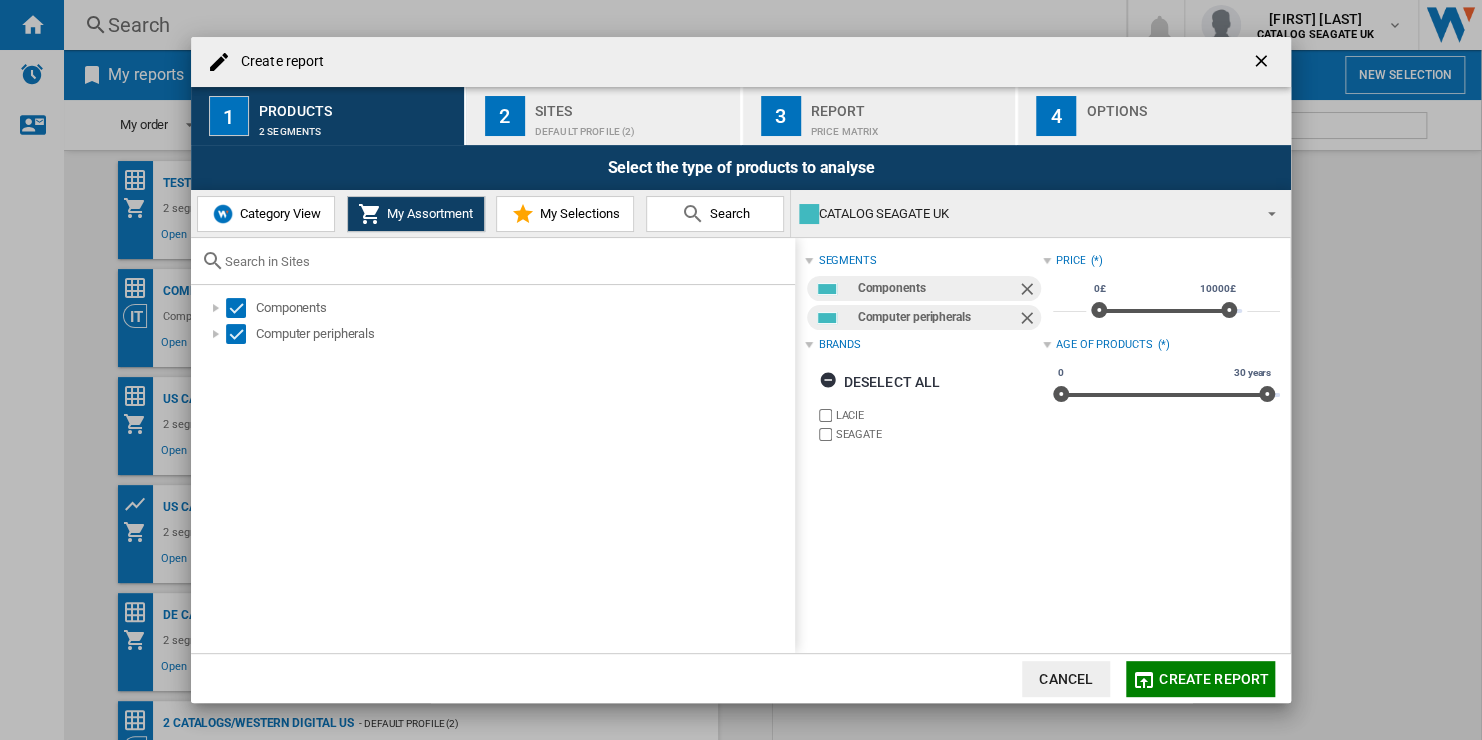 click on "Create report" 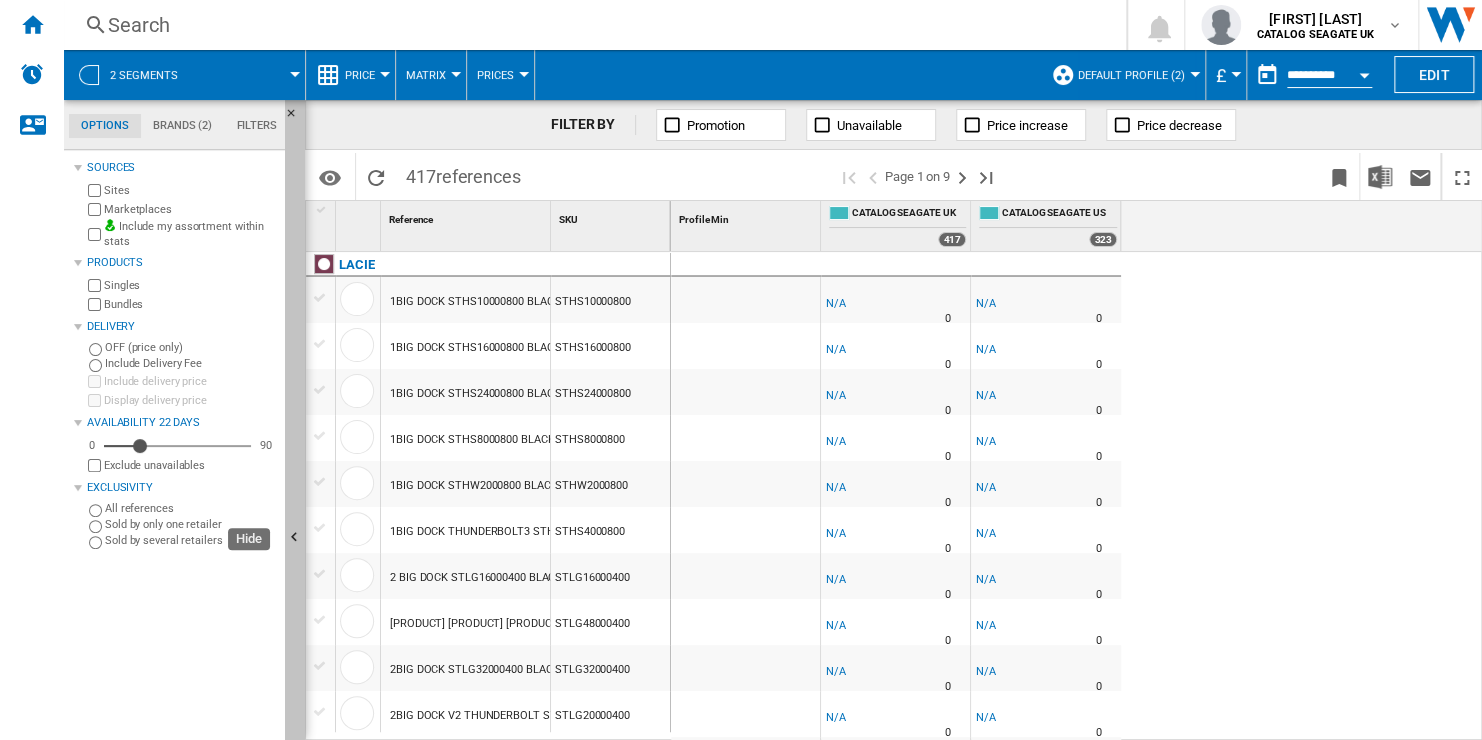 click at bounding box center (295, 538) 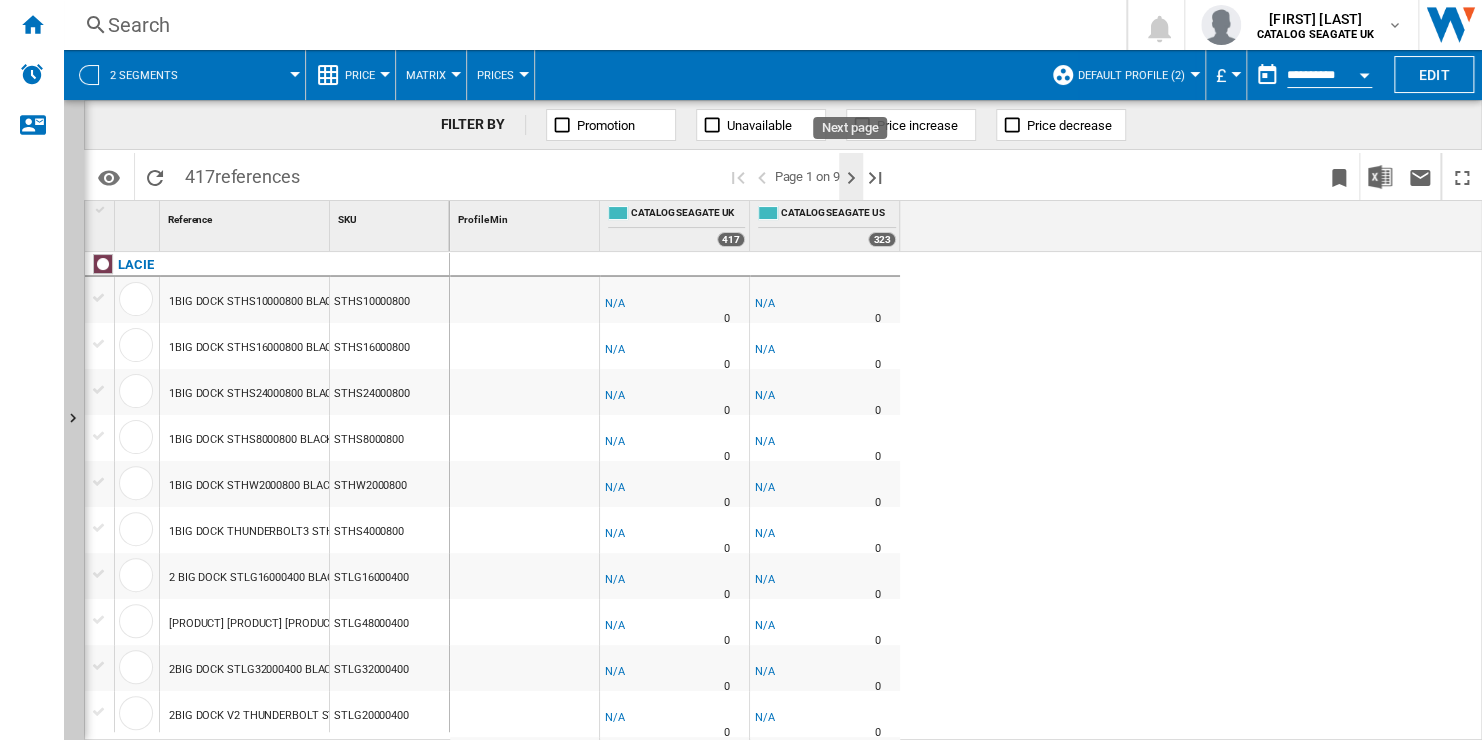 click at bounding box center (851, 178) 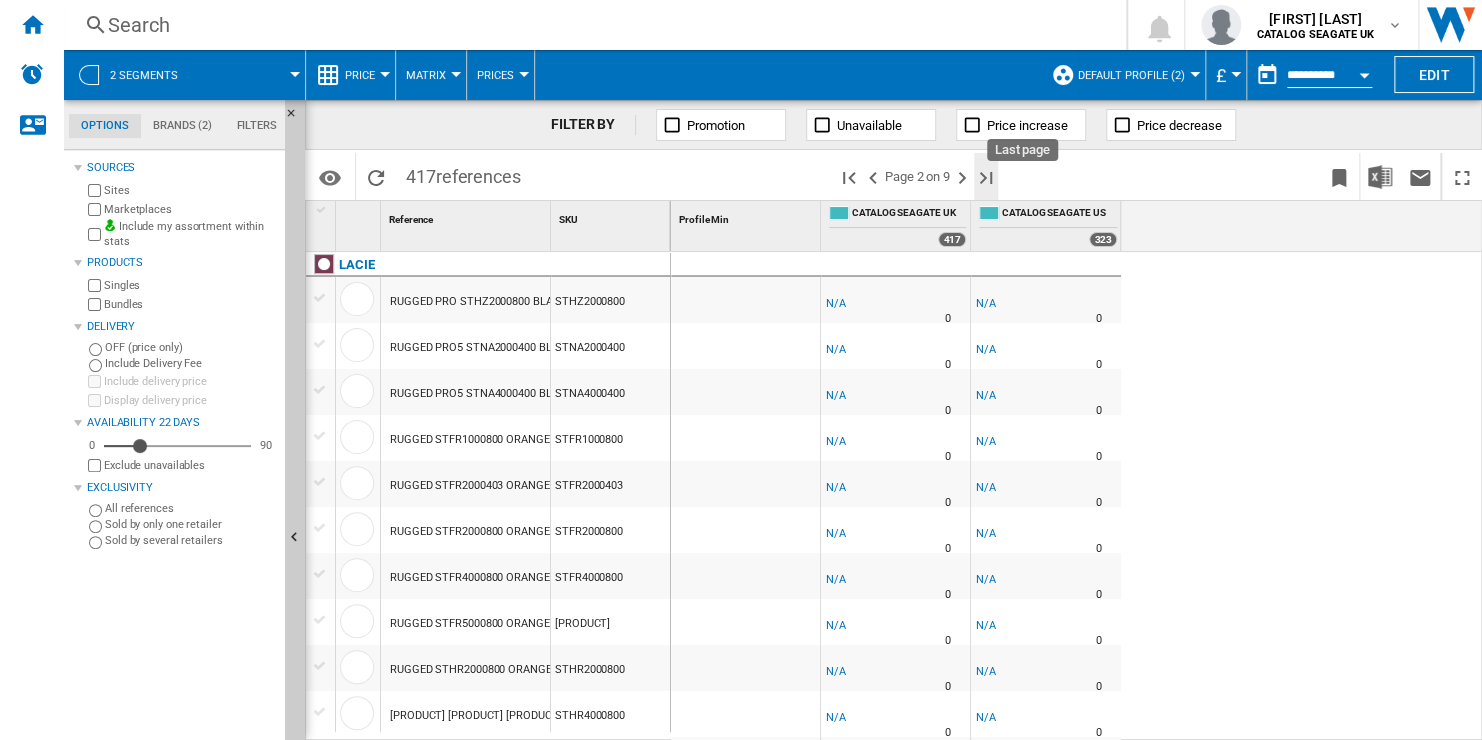 click at bounding box center [986, 178] 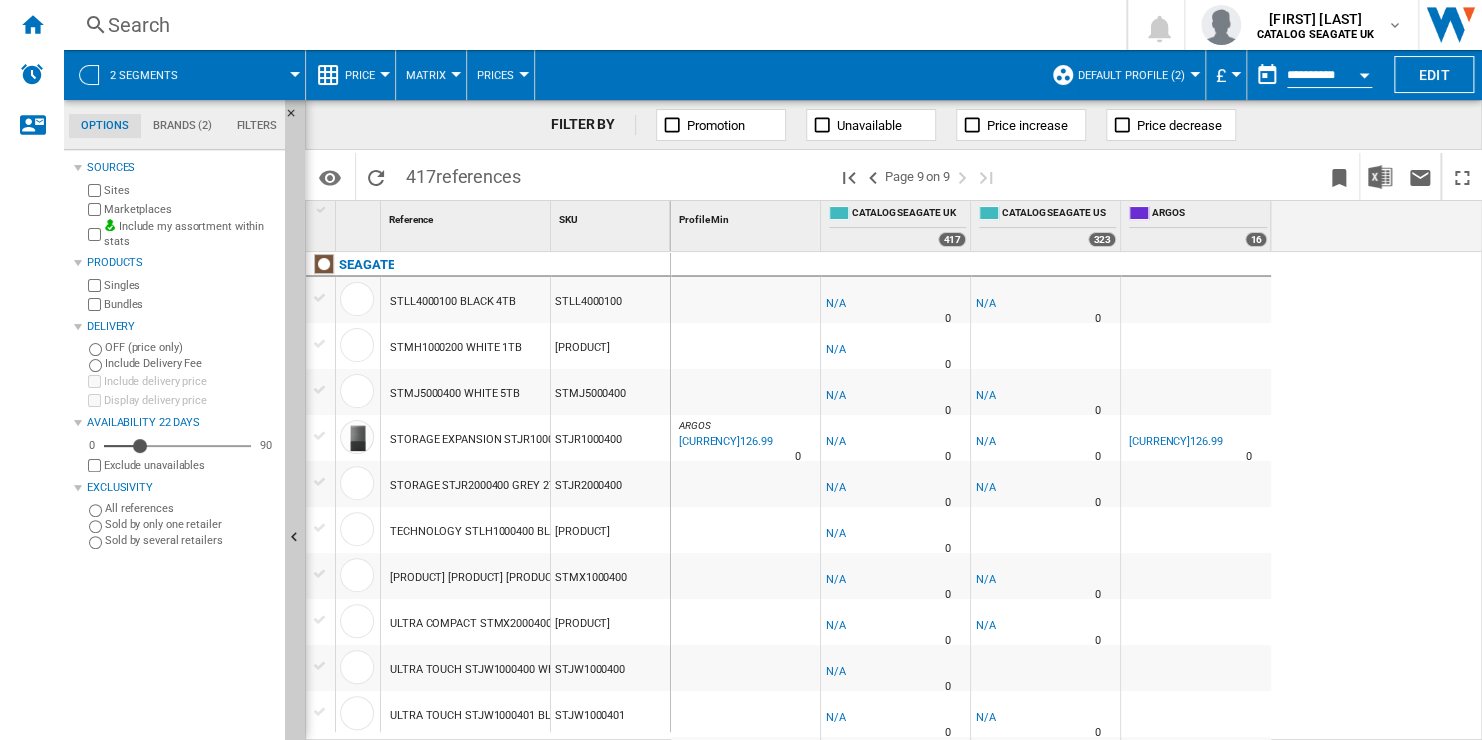scroll, scrollTop: 100, scrollLeft: 0, axis: vertical 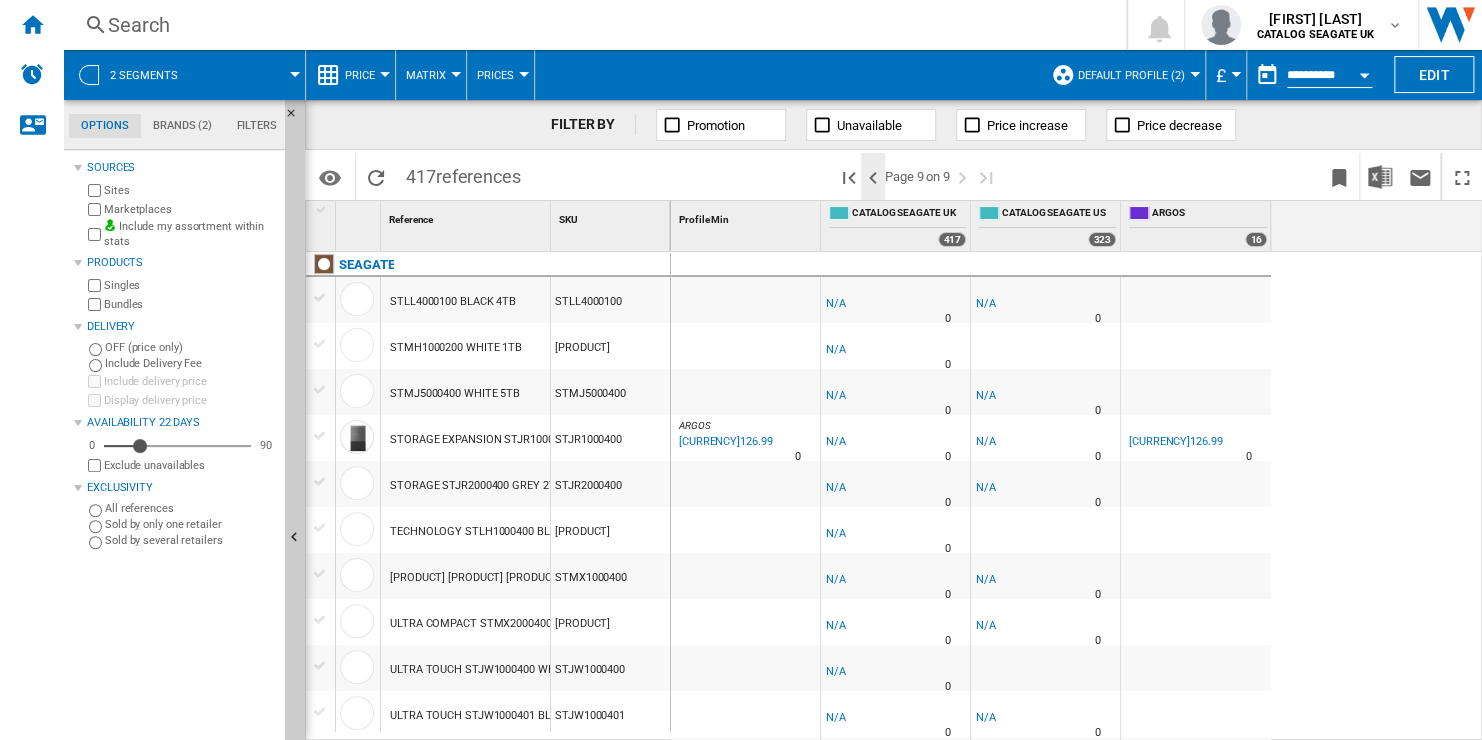 click at bounding box center [873, 178] 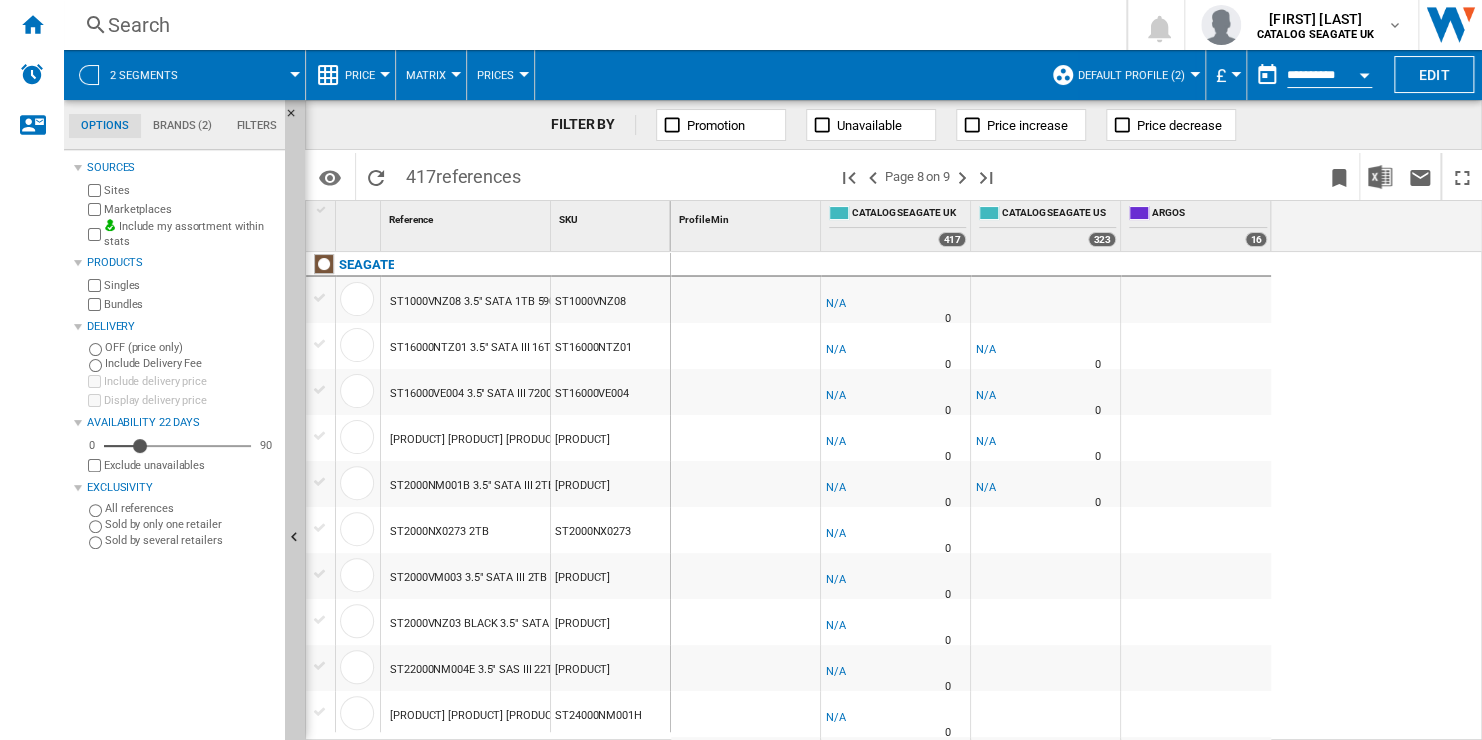 scroll, scrollTop: 500, scrollLeft: 0, axis: vertical 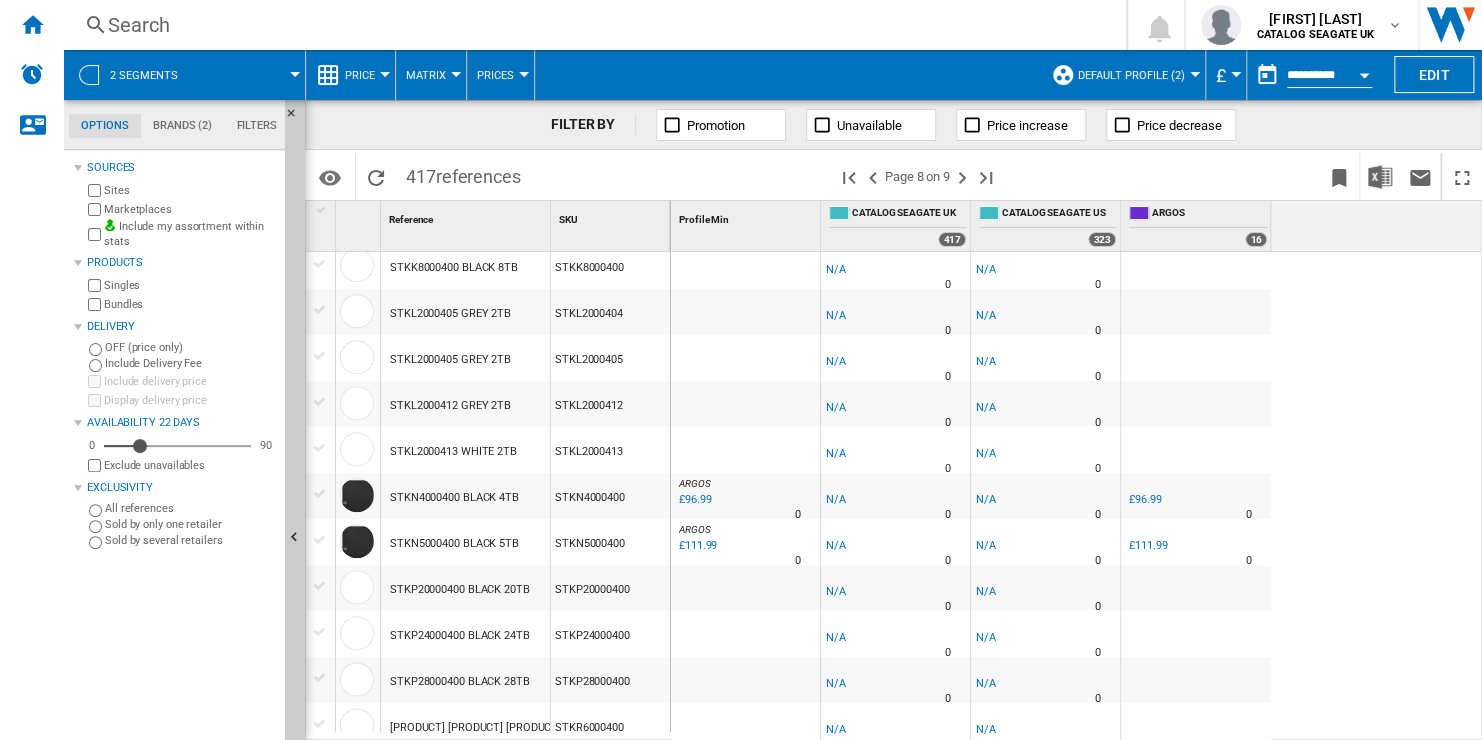 click on "Search" at bounding box center (591, 25) 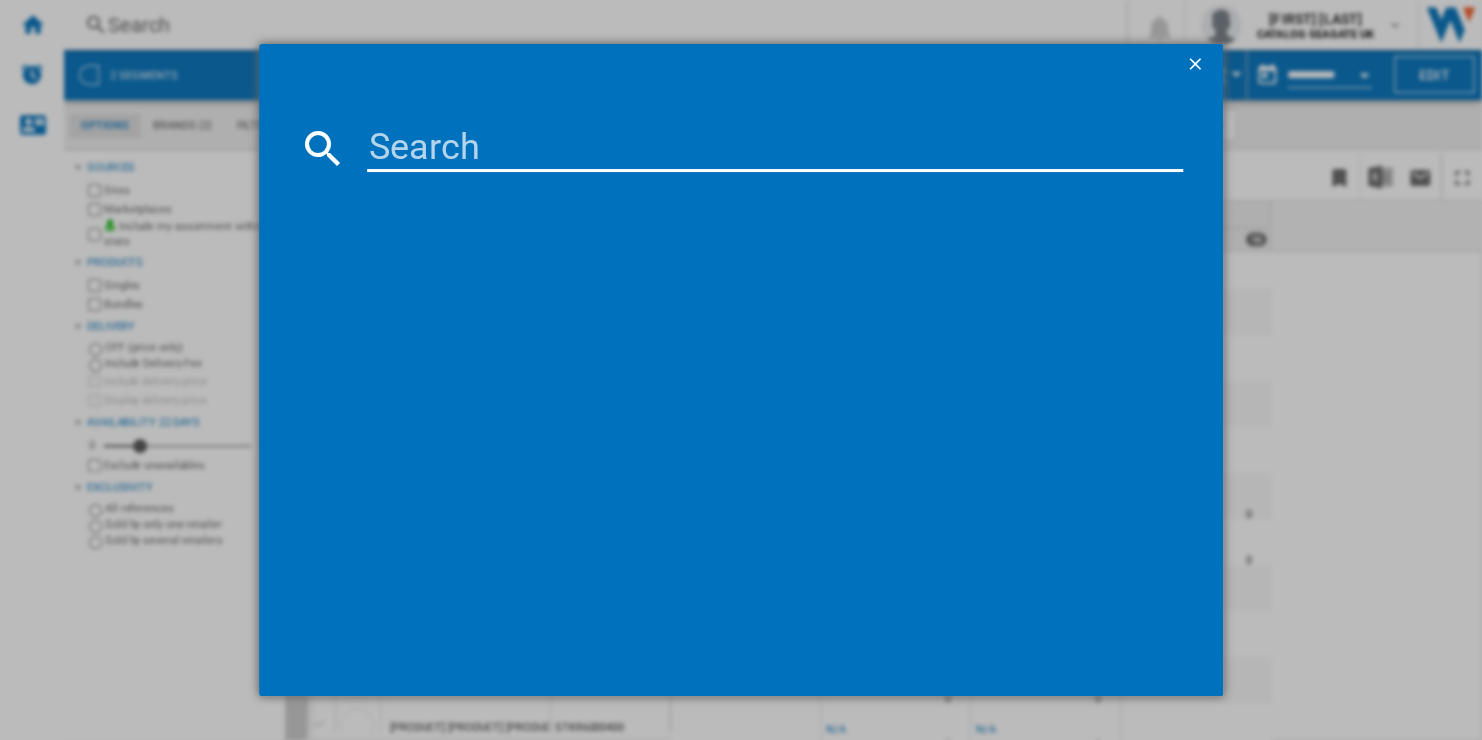 click at bounding box center [774, 148] 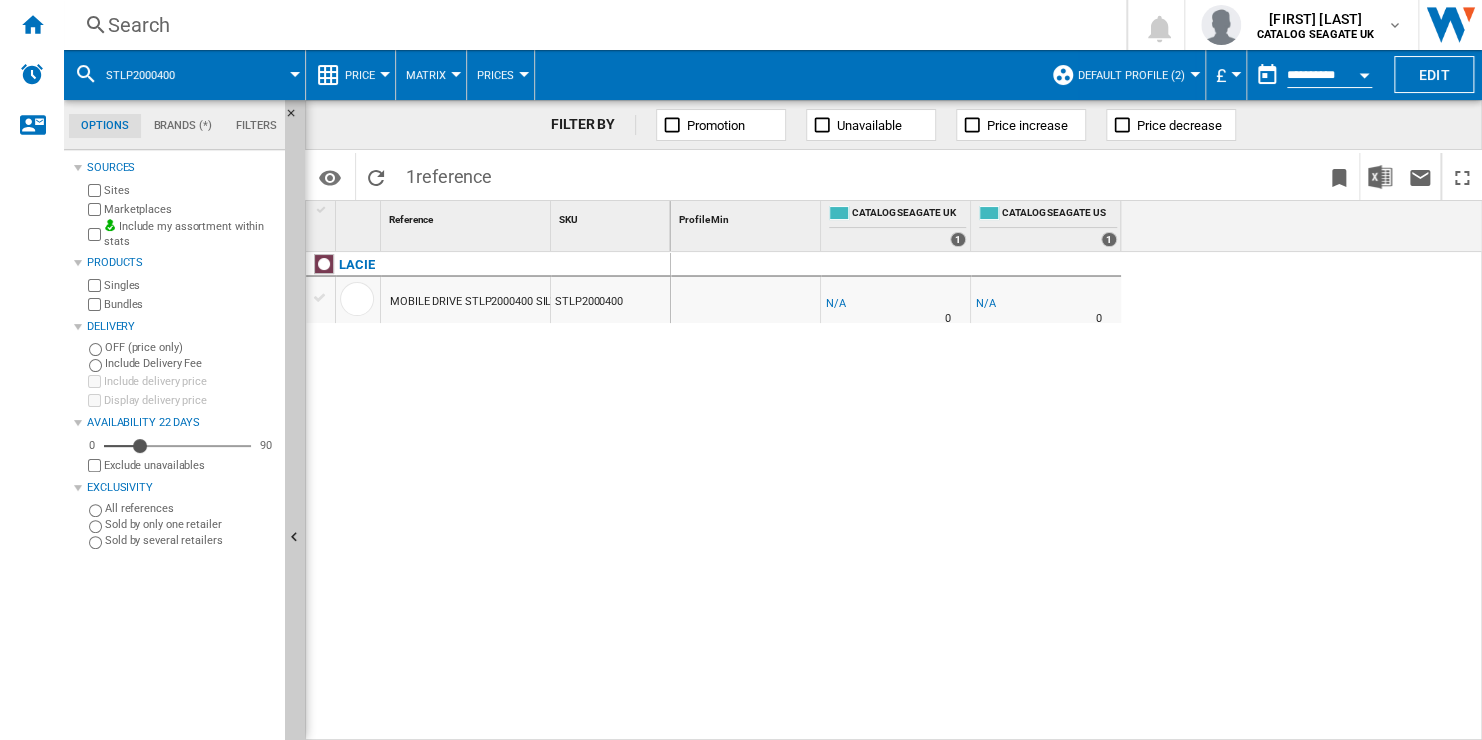 click on "Default profile (2)" at bounding box center [1131, 75] 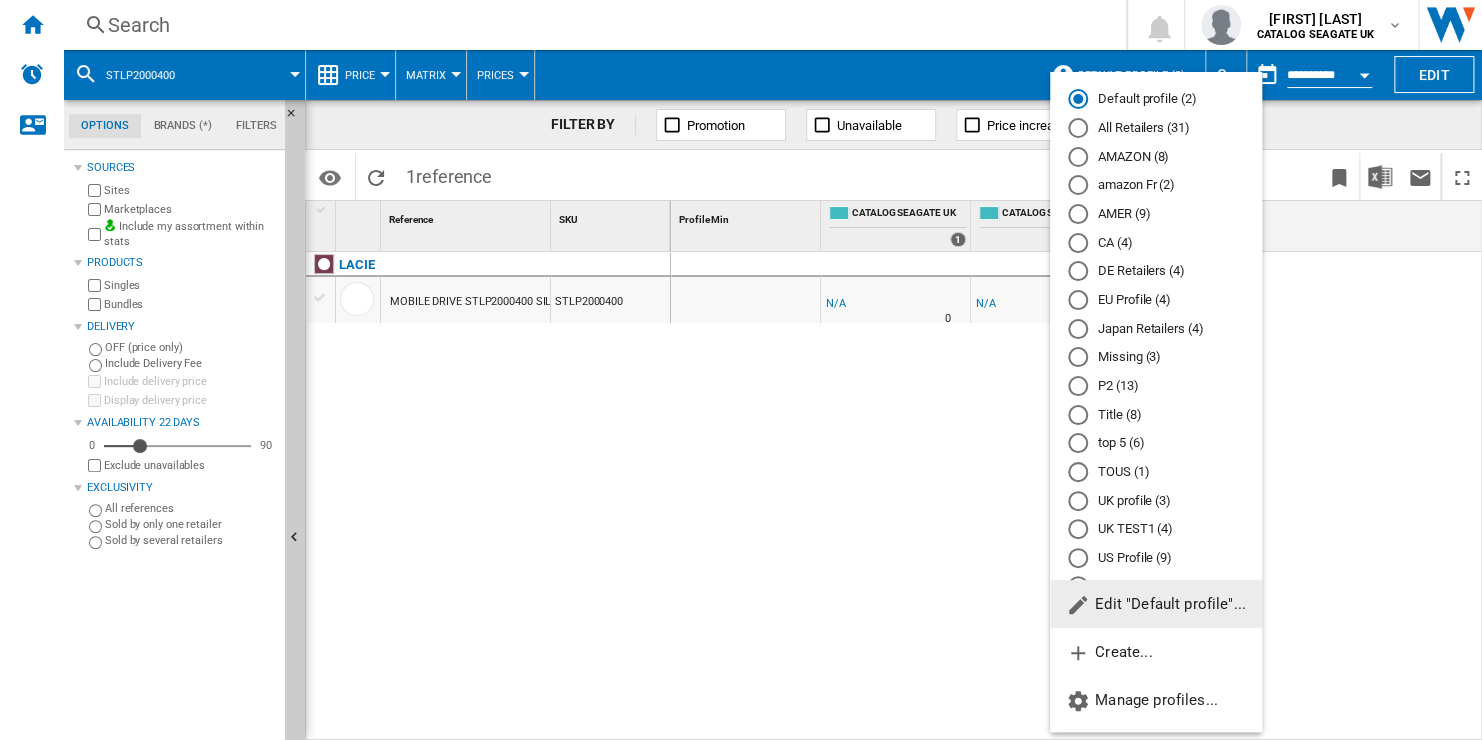 click on "Edit "Default profile"..." 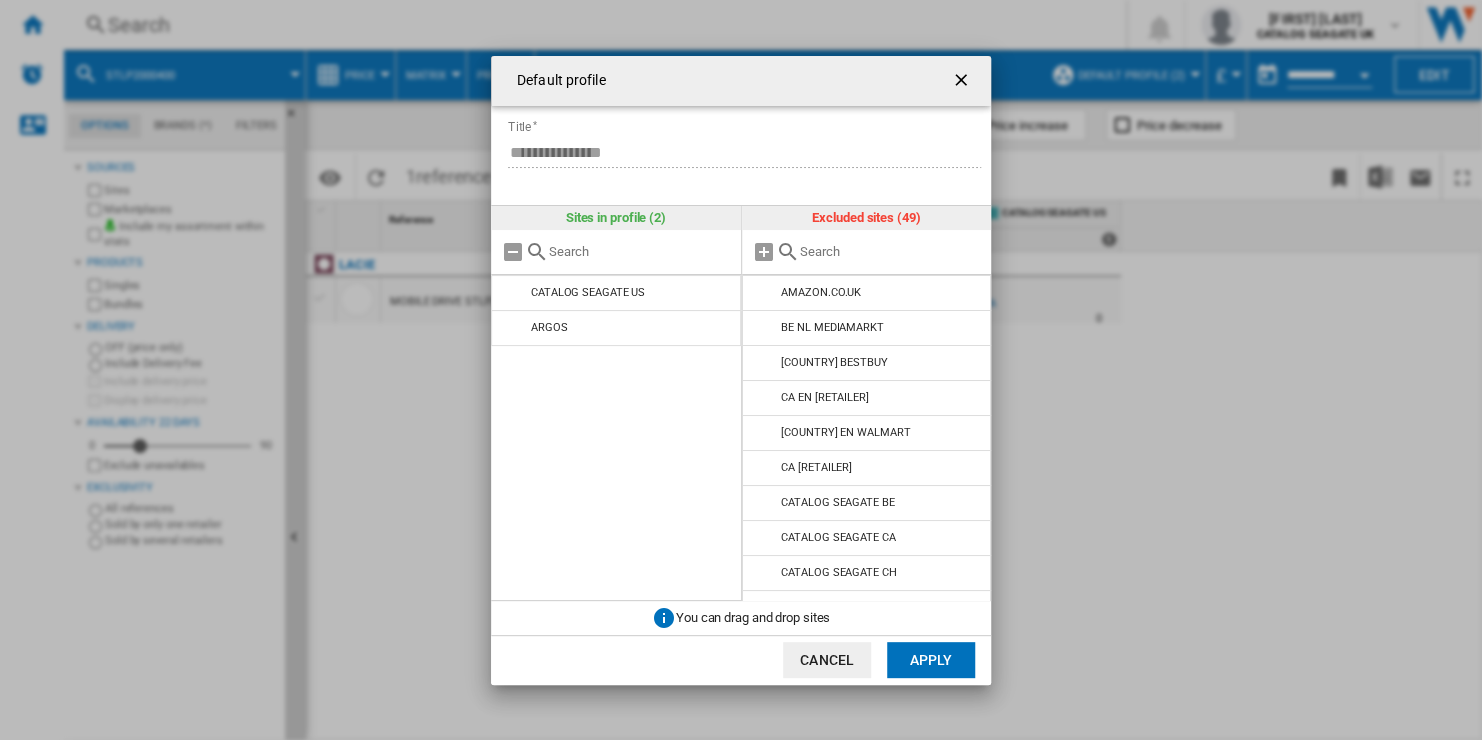 click at bounding box center [891, 251] 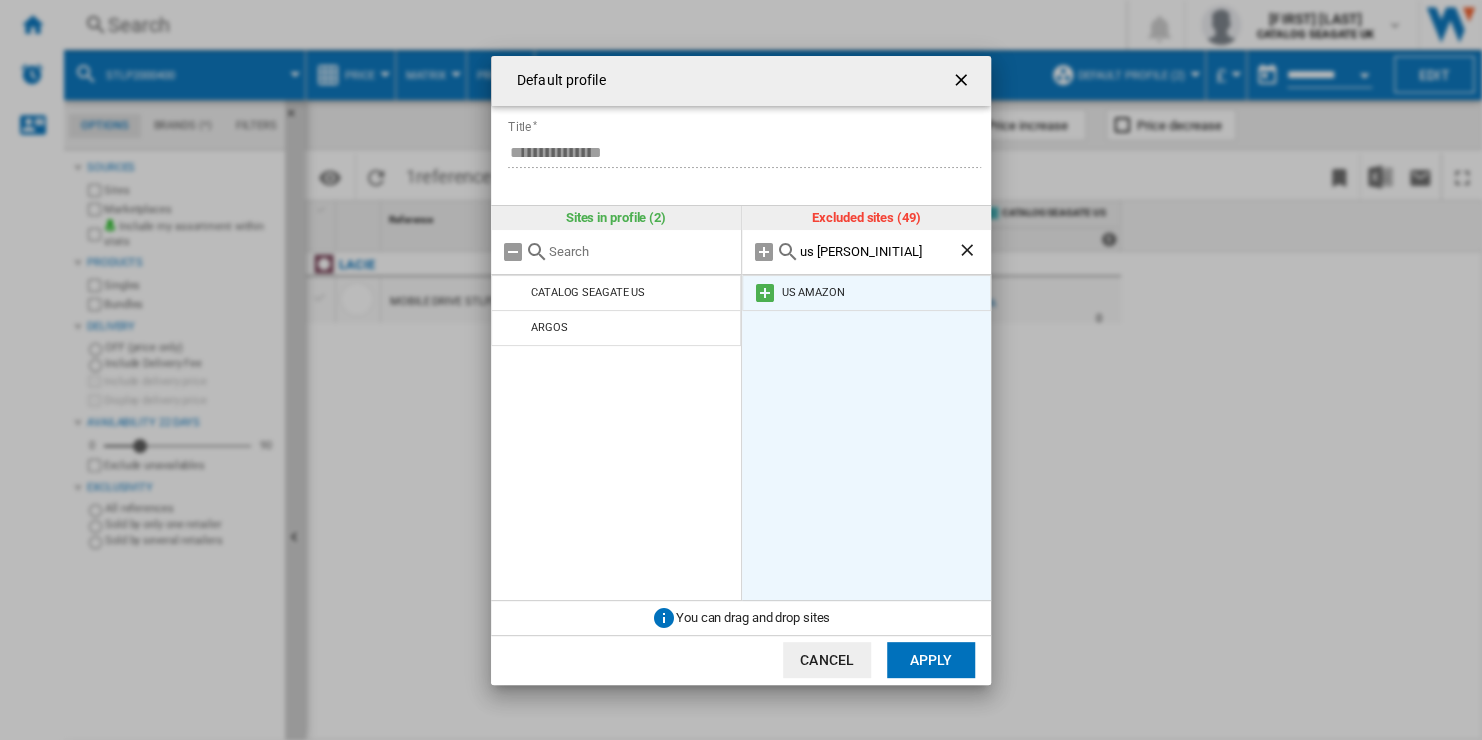 type on "us [PERSON_INITIAL]" 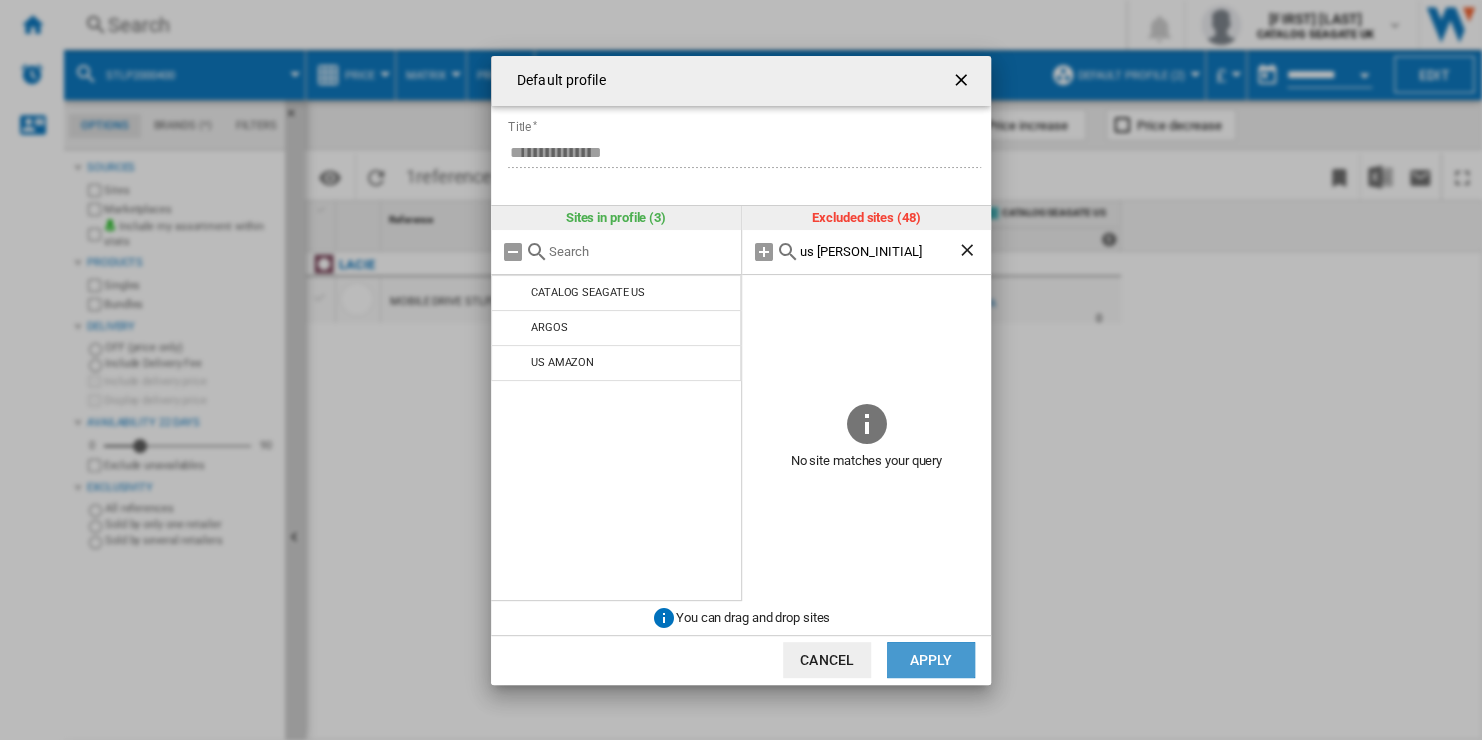 click on "Apply" 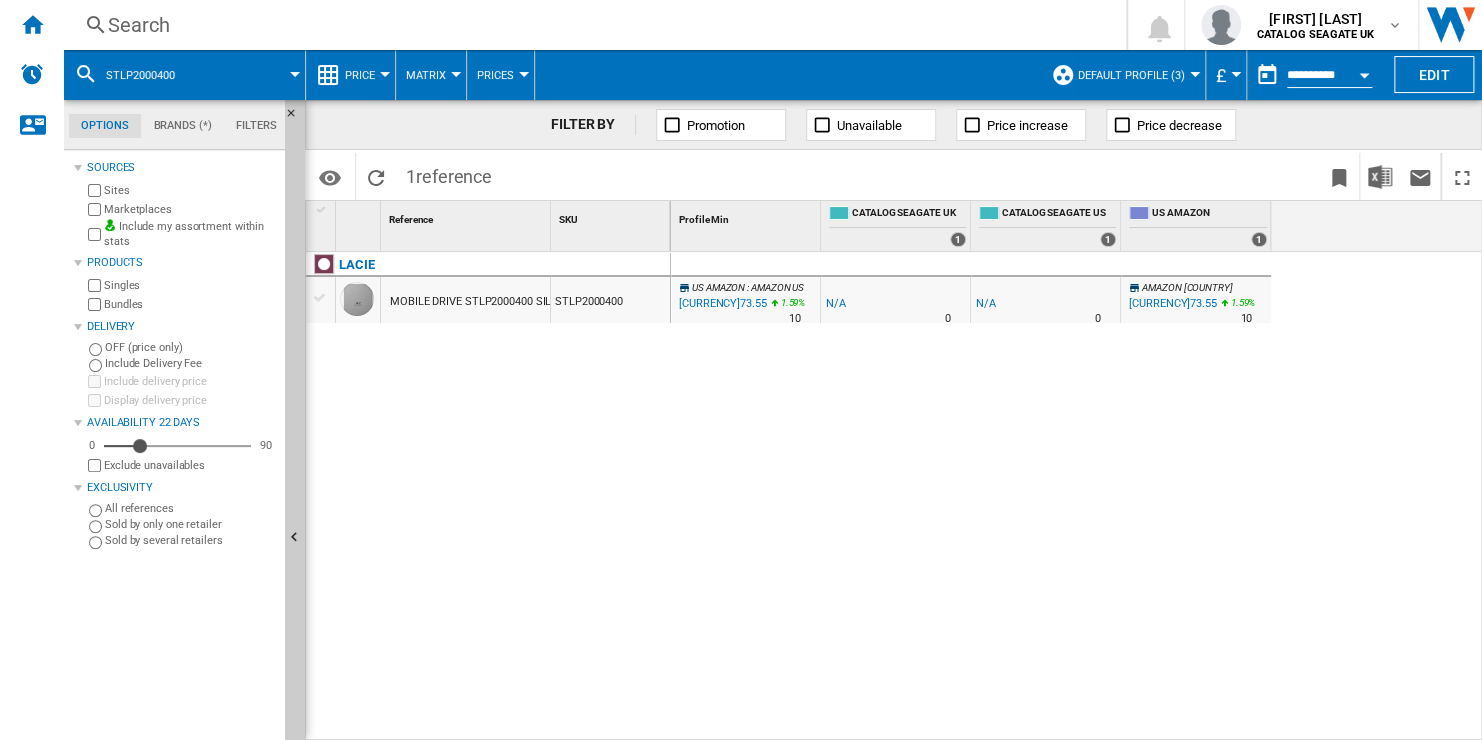 click on "£" at bounding box center (1221, 75) 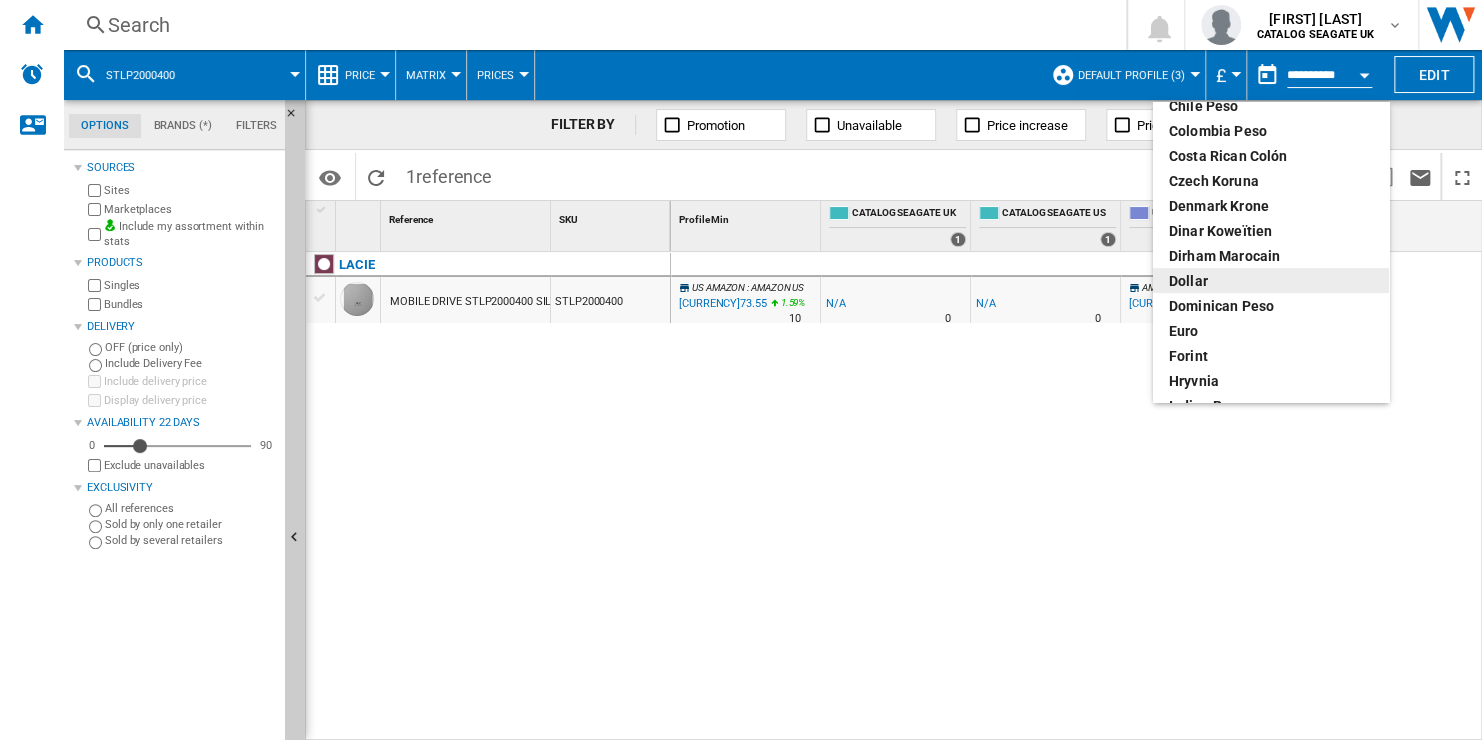 scroll, scrollTop: 200, scrollLeft: 0, axis: vertical 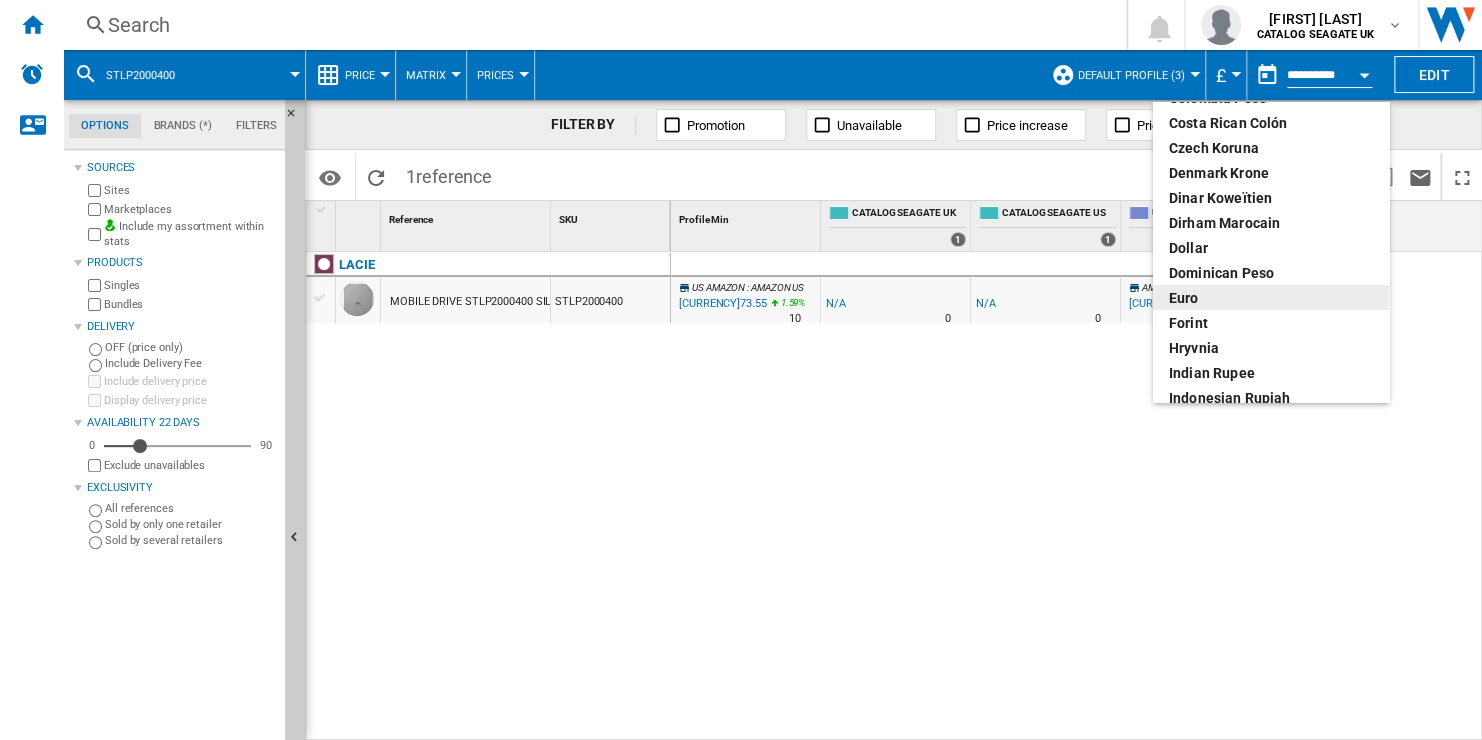 click on "euro" at bounding box center (1271, 298) 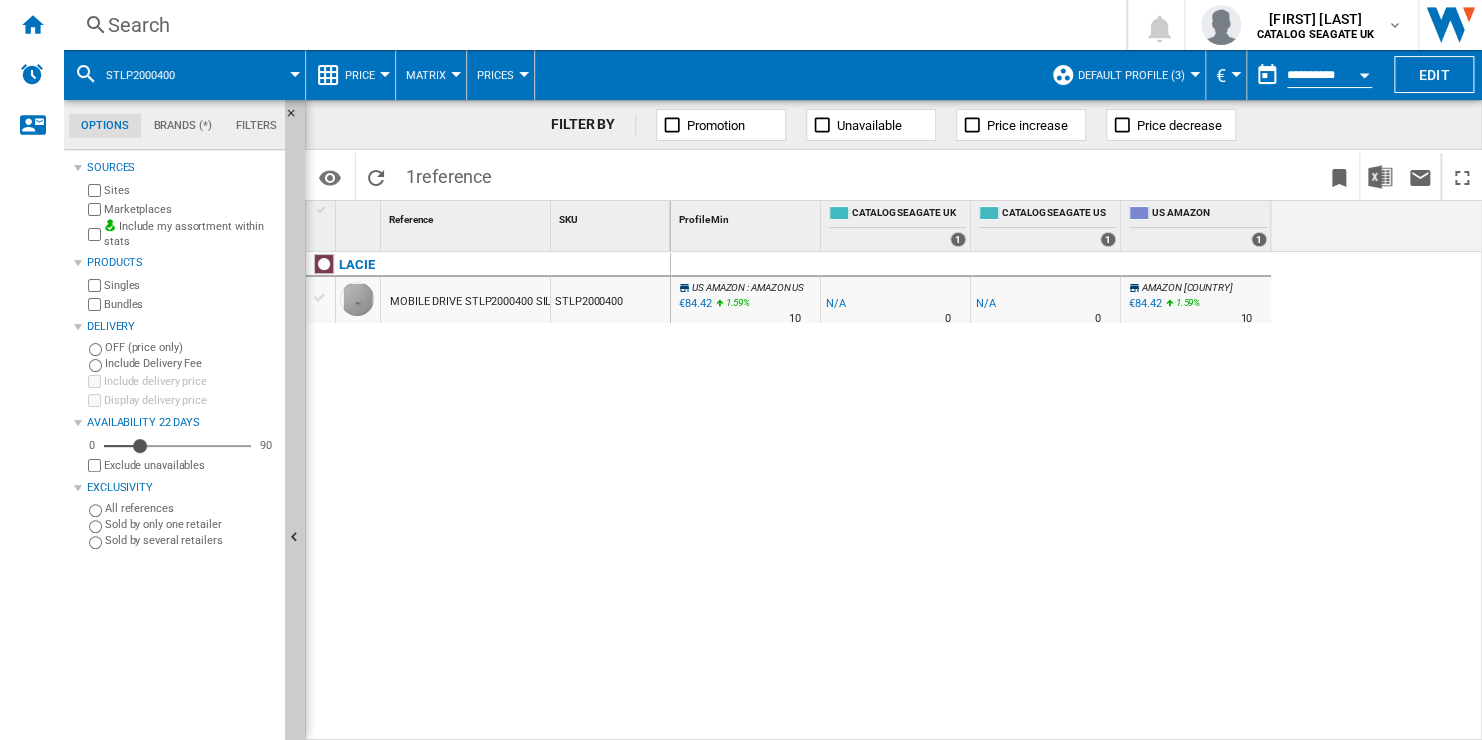click on "Default profile (3)" at bounding box center (1131, 75) 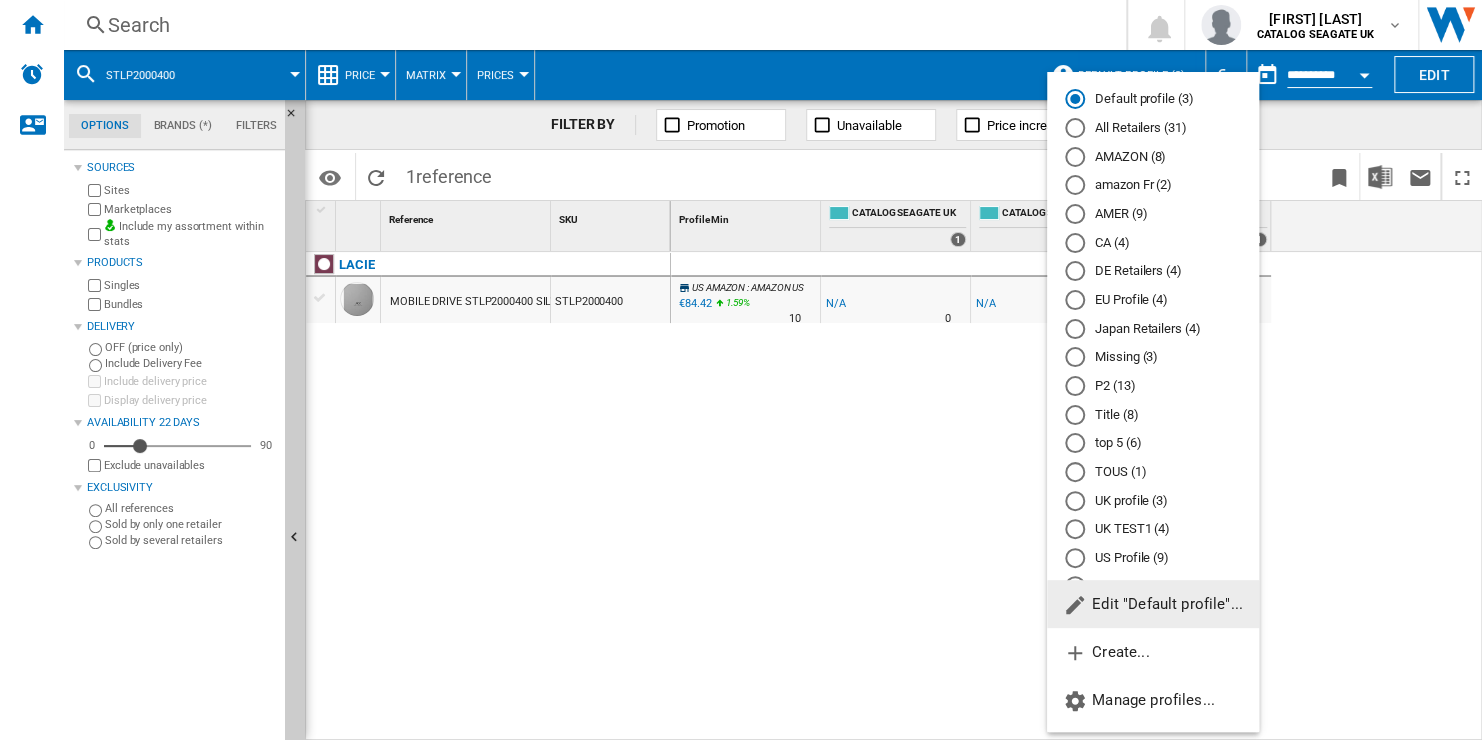 click on "Edit "Default profile"..." 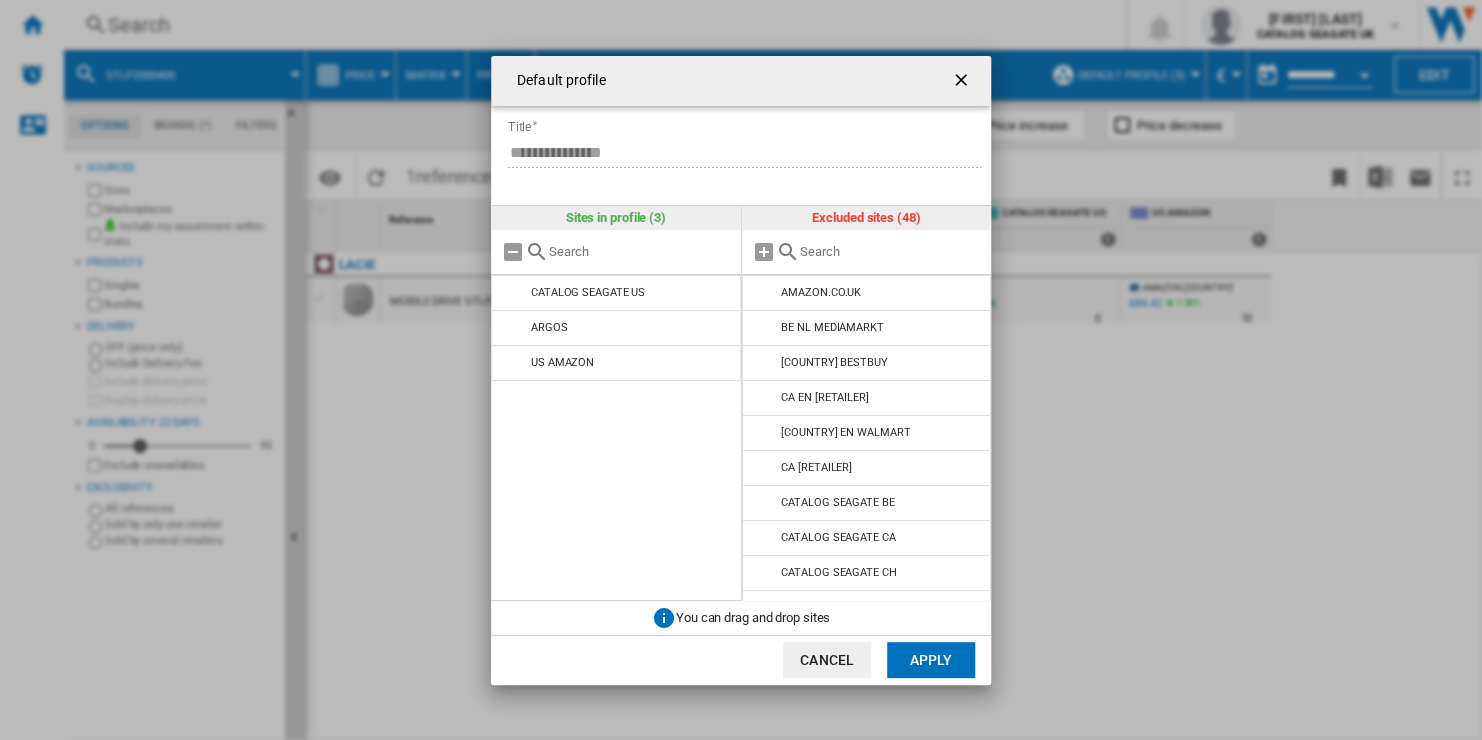 click at bounding box center [891, 251] 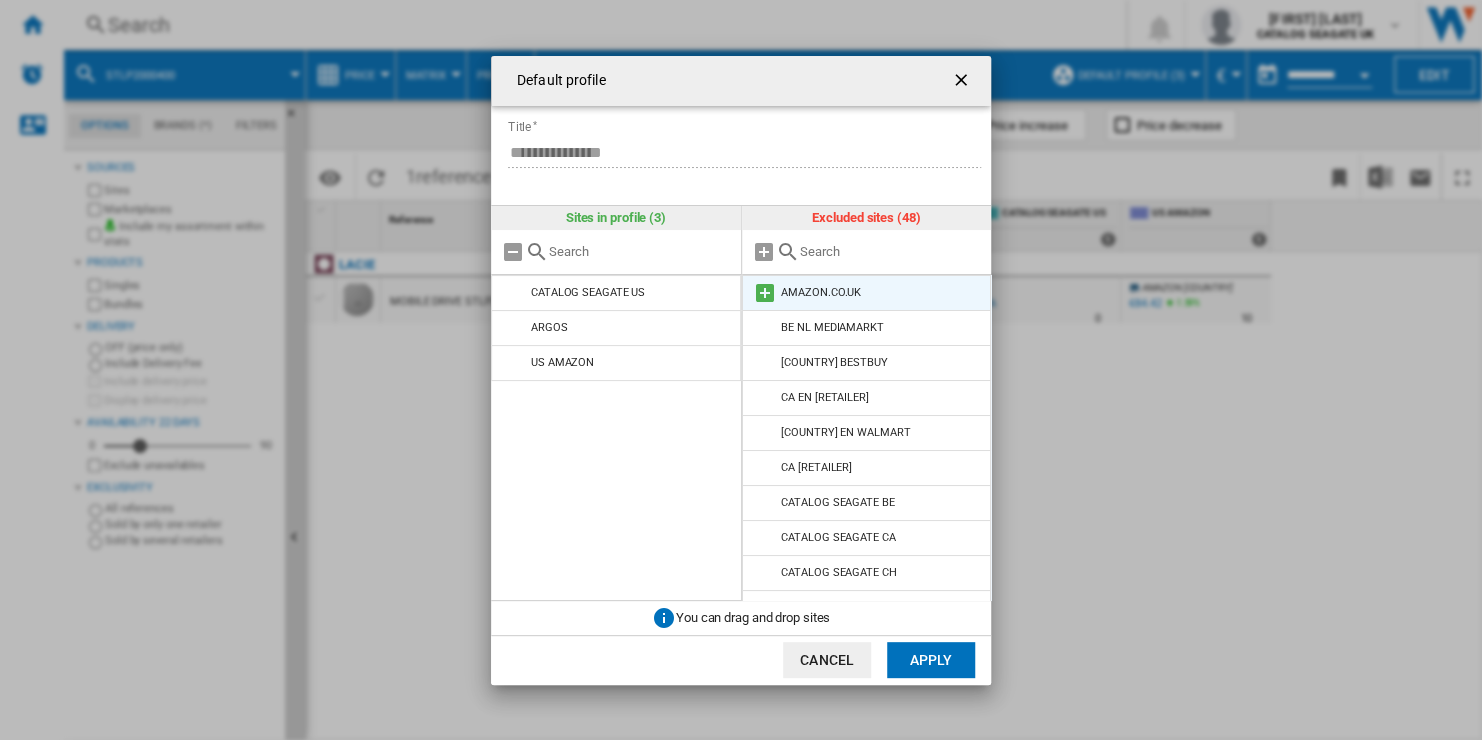 click at bounding box center [765, 293] 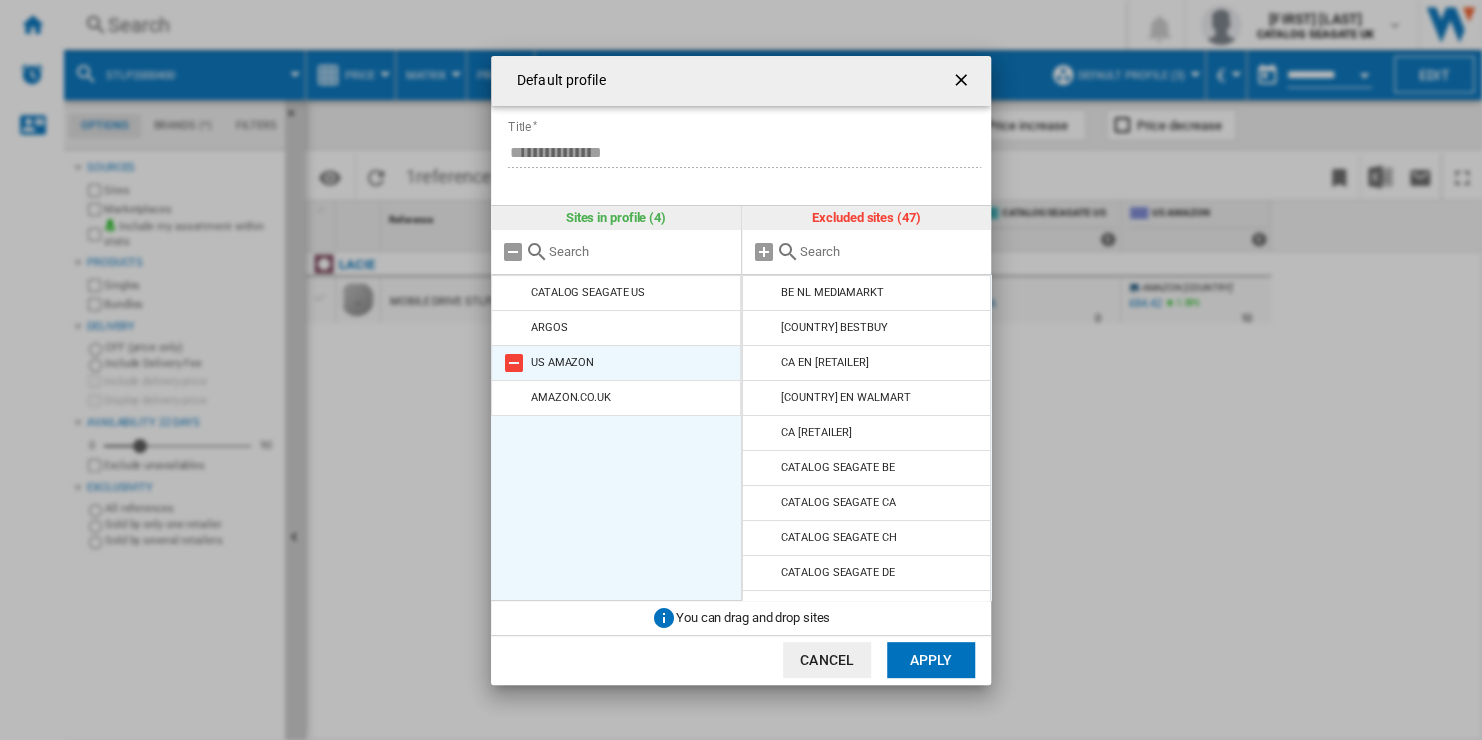 click at bounding box center (514, 363) 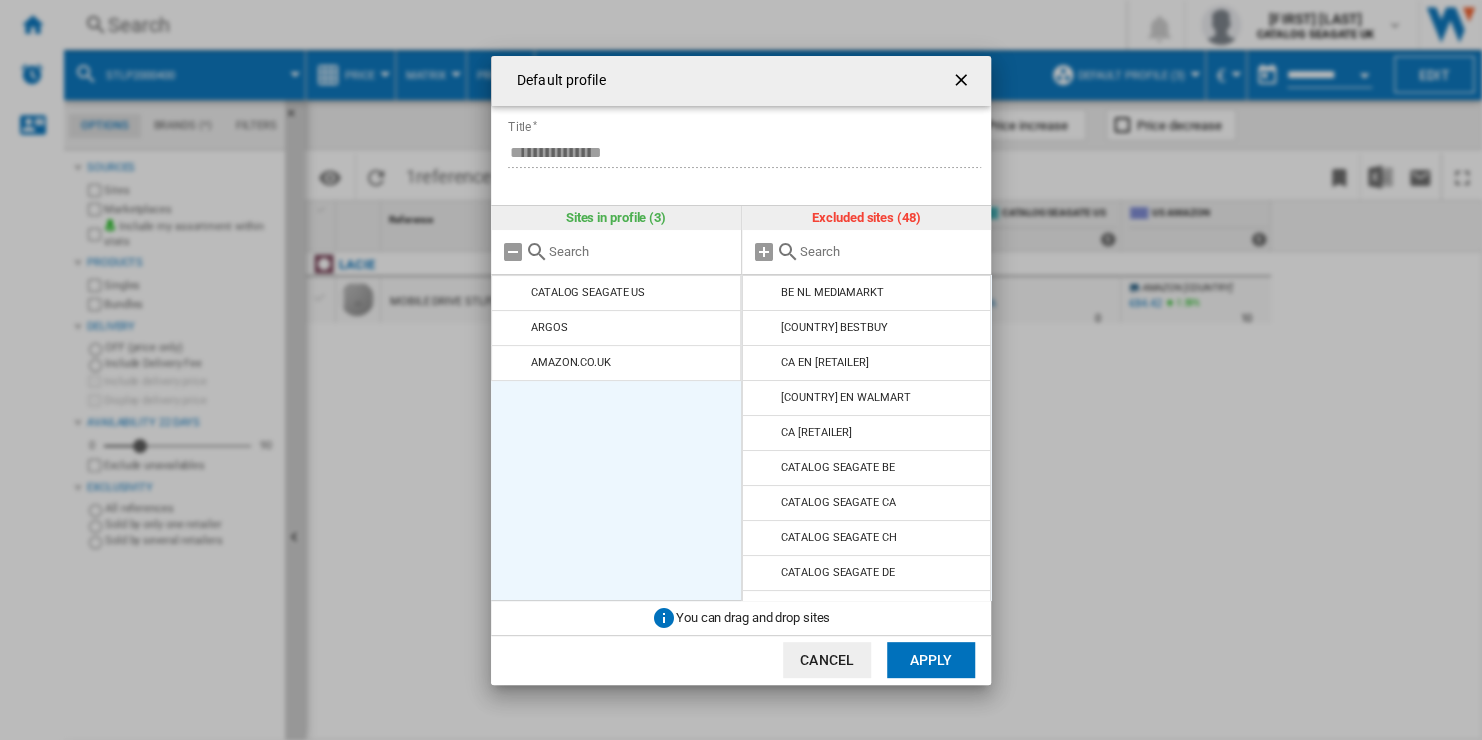 click on "Apply" 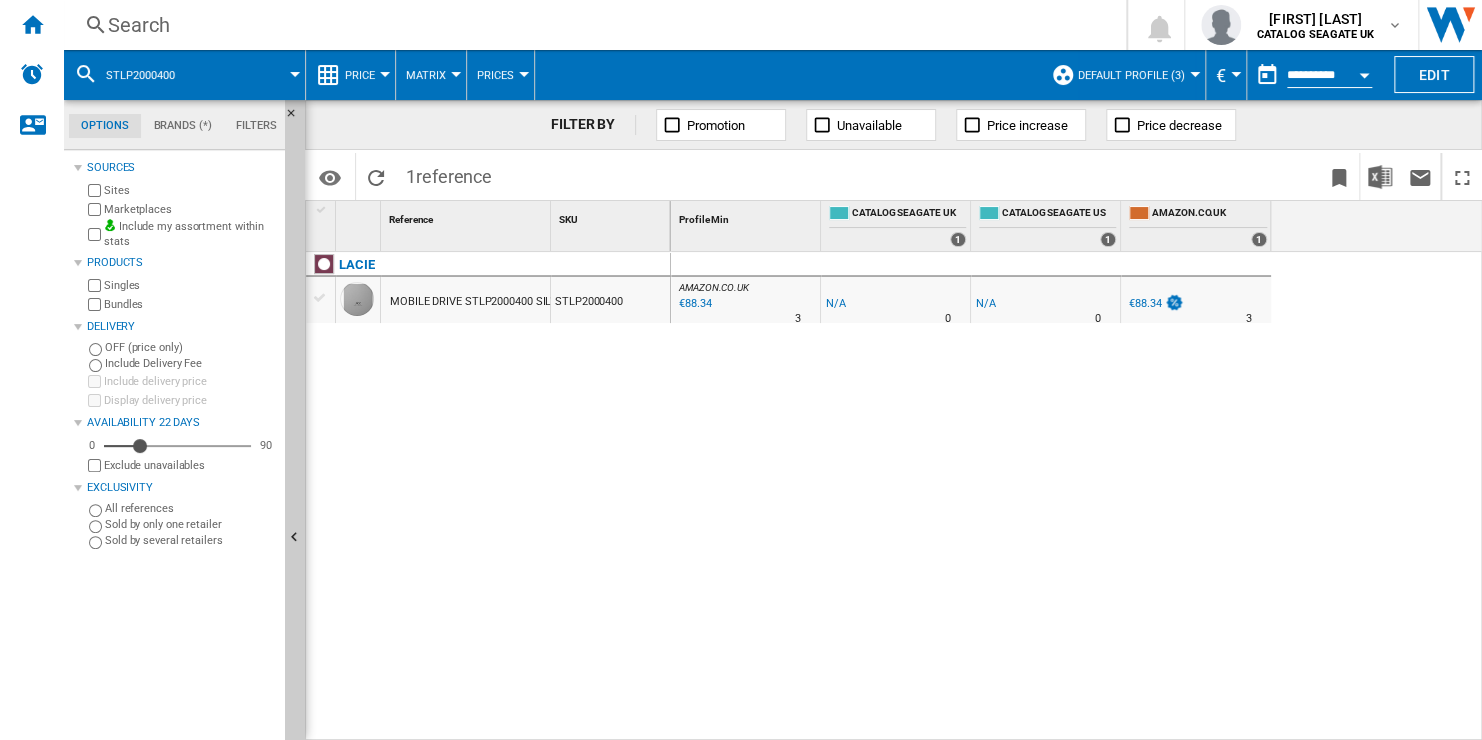 click on "Default profile (3)" at bounding box center (1131, 75) 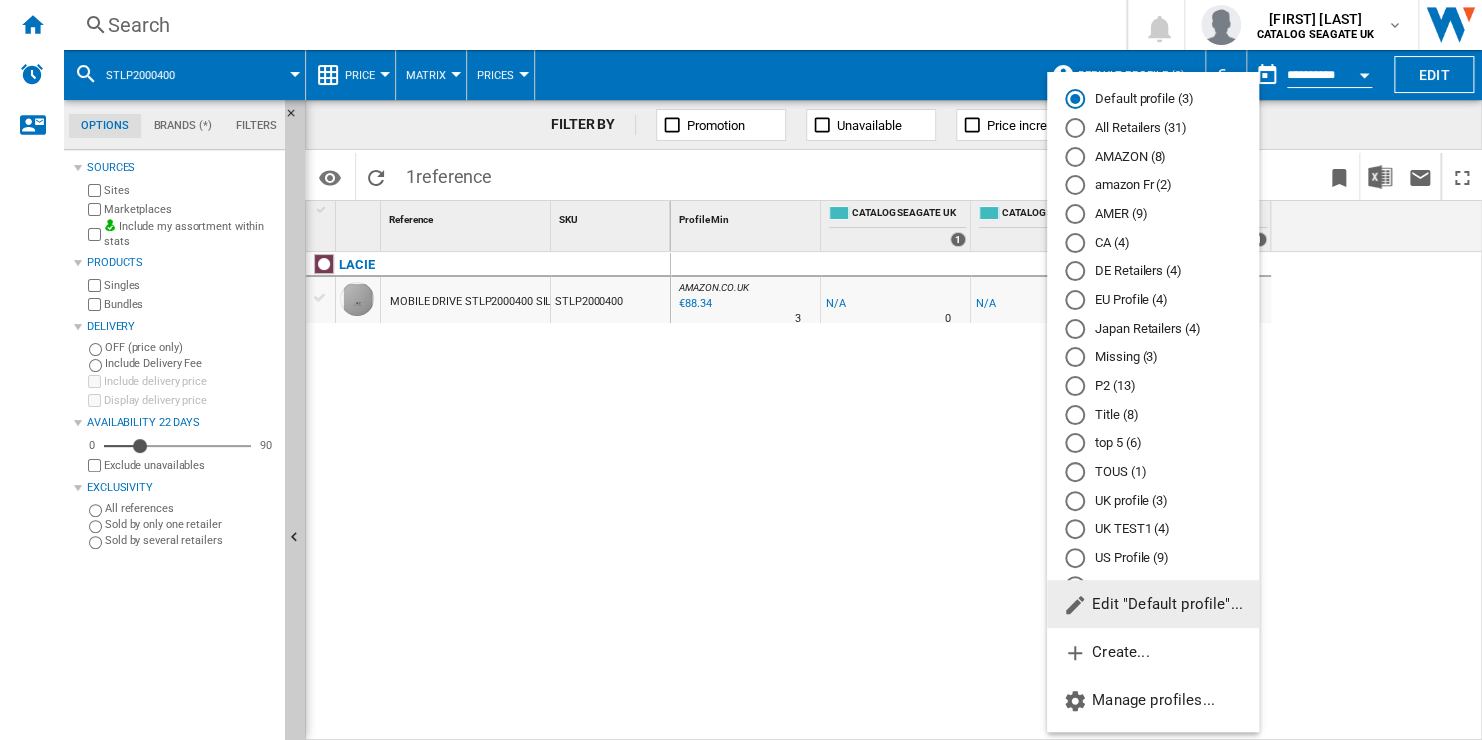 click on "Edit "Default profile"..." 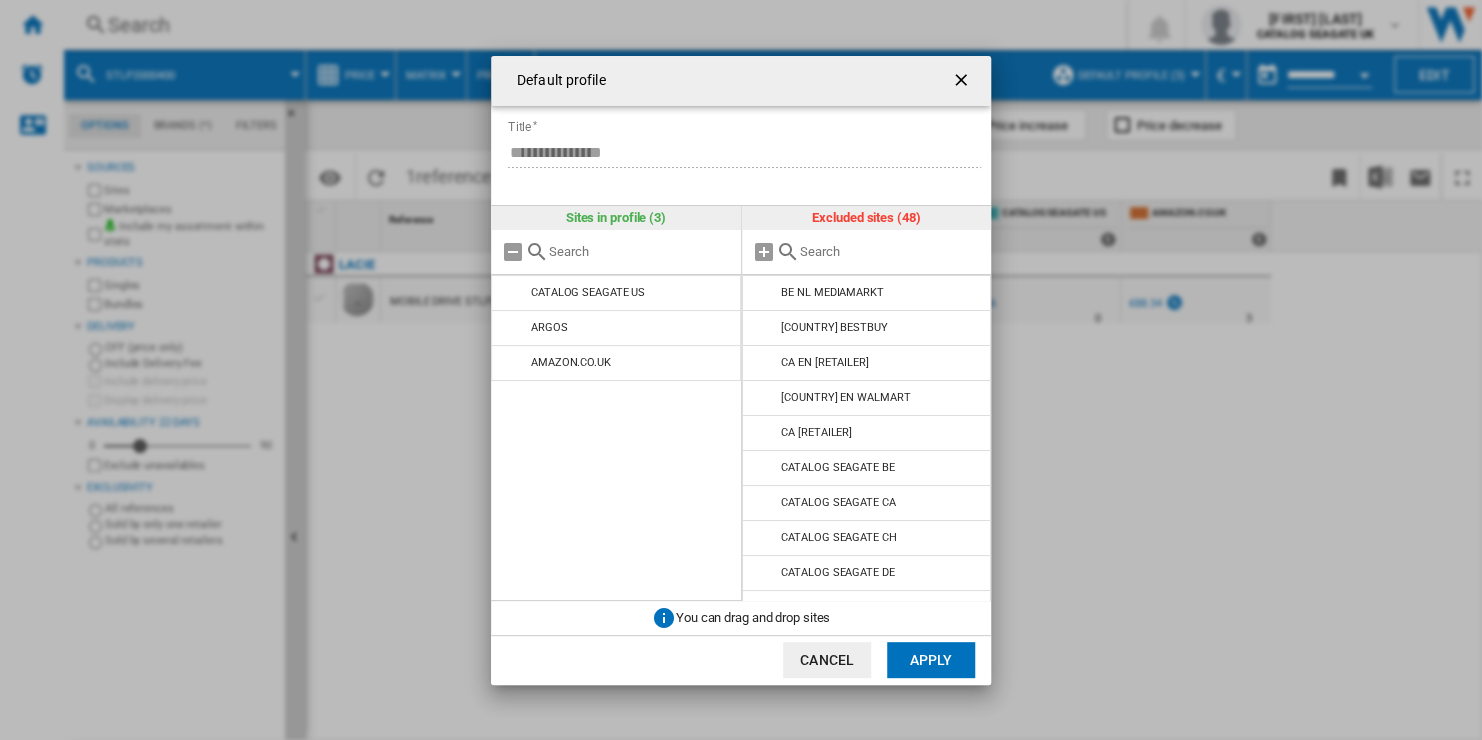 click at bounding box center [891, 251] 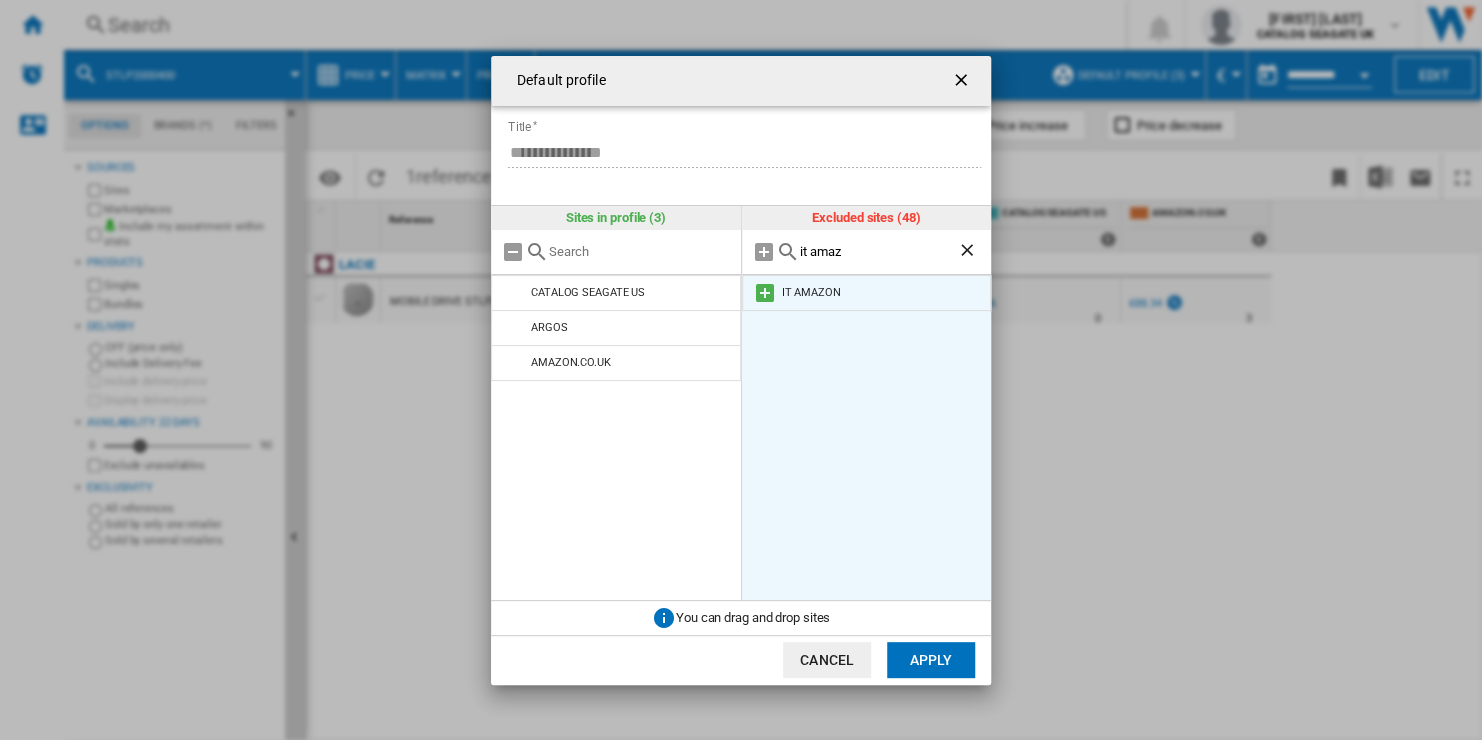 type on "it amaz" 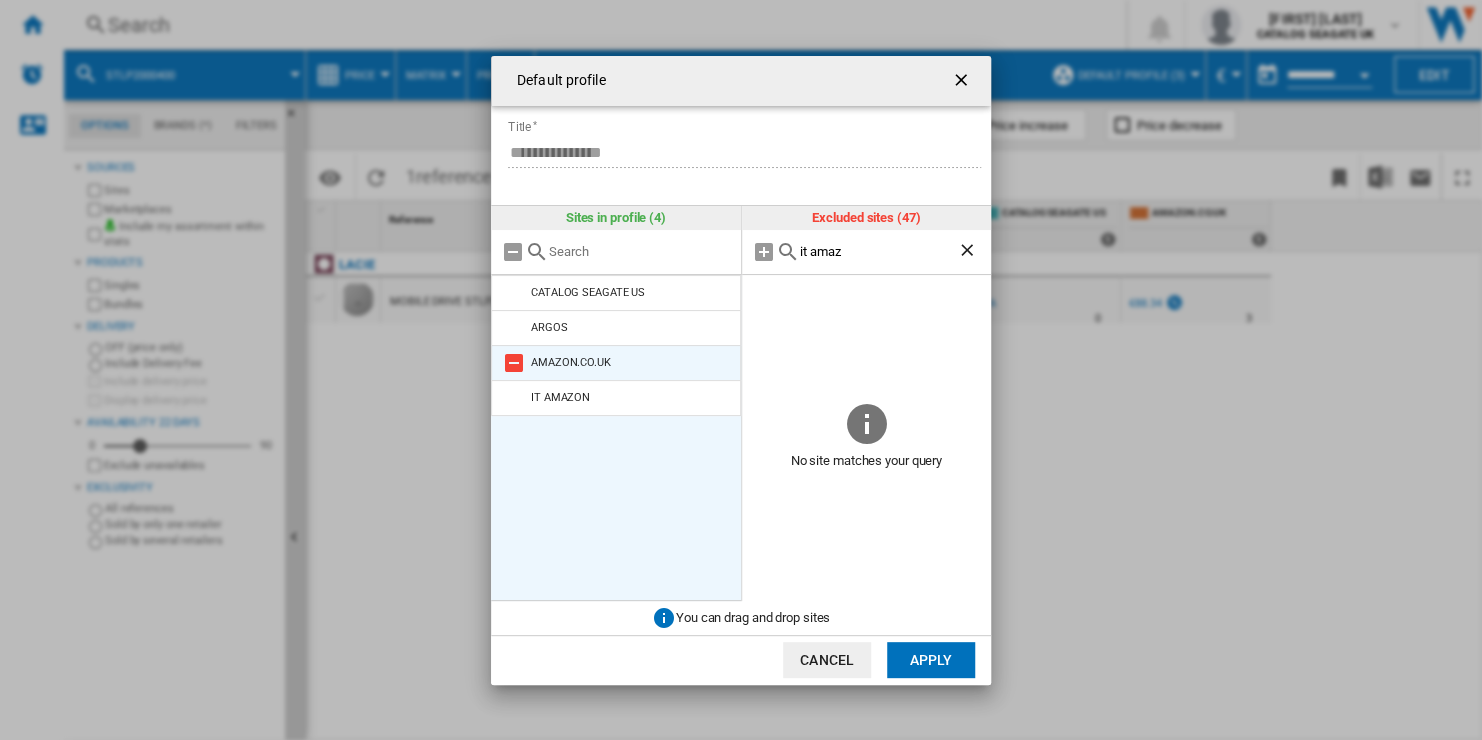 click at bounding box center [514, 363] 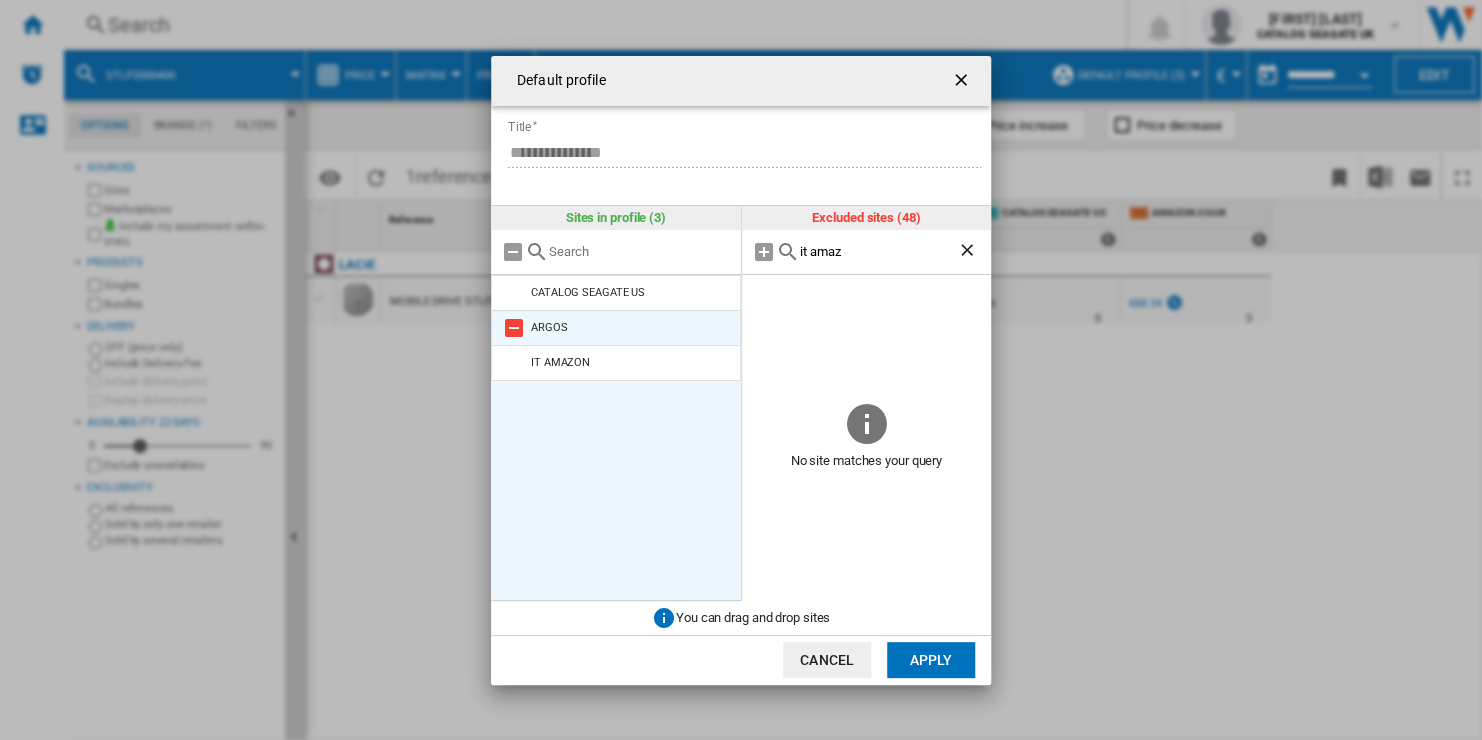 click at bounding box center (514, 328) 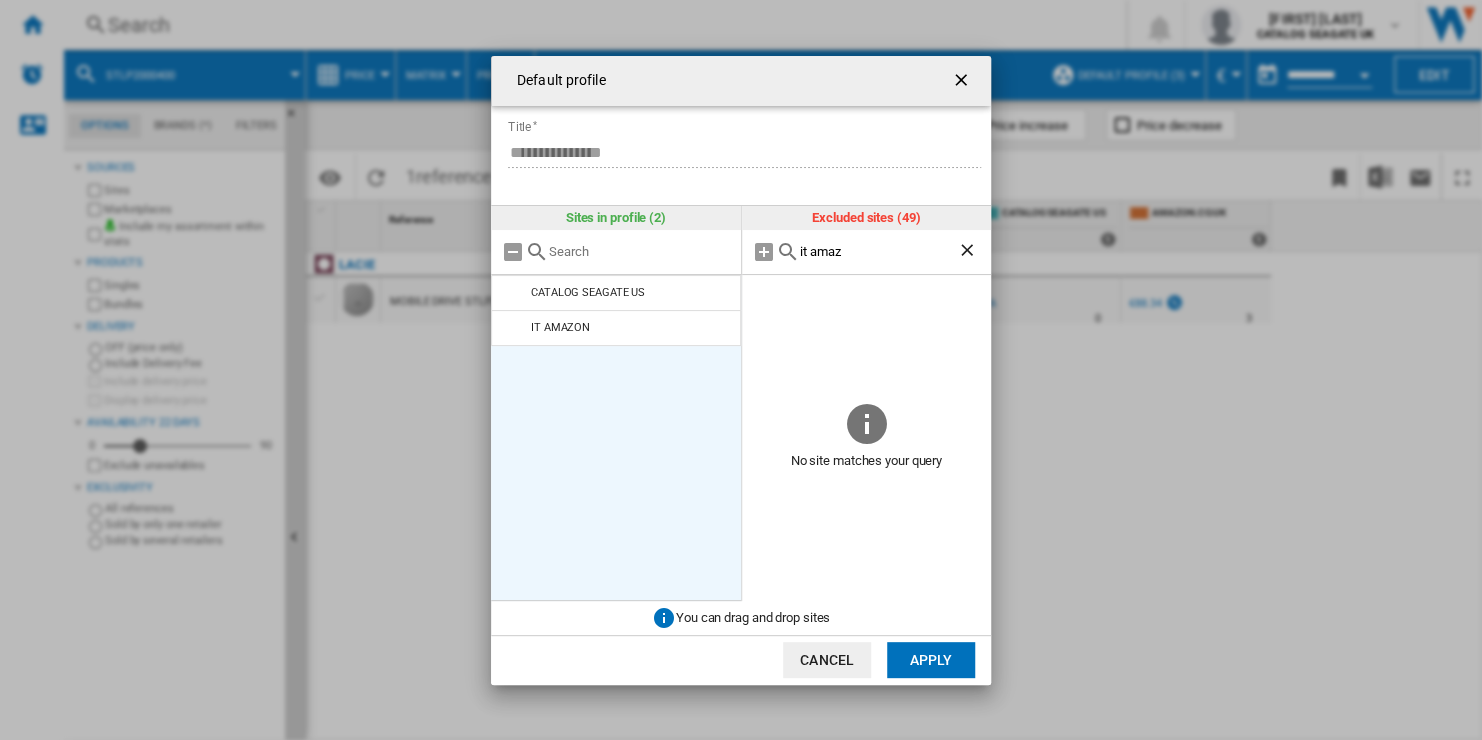 click on "Apply" 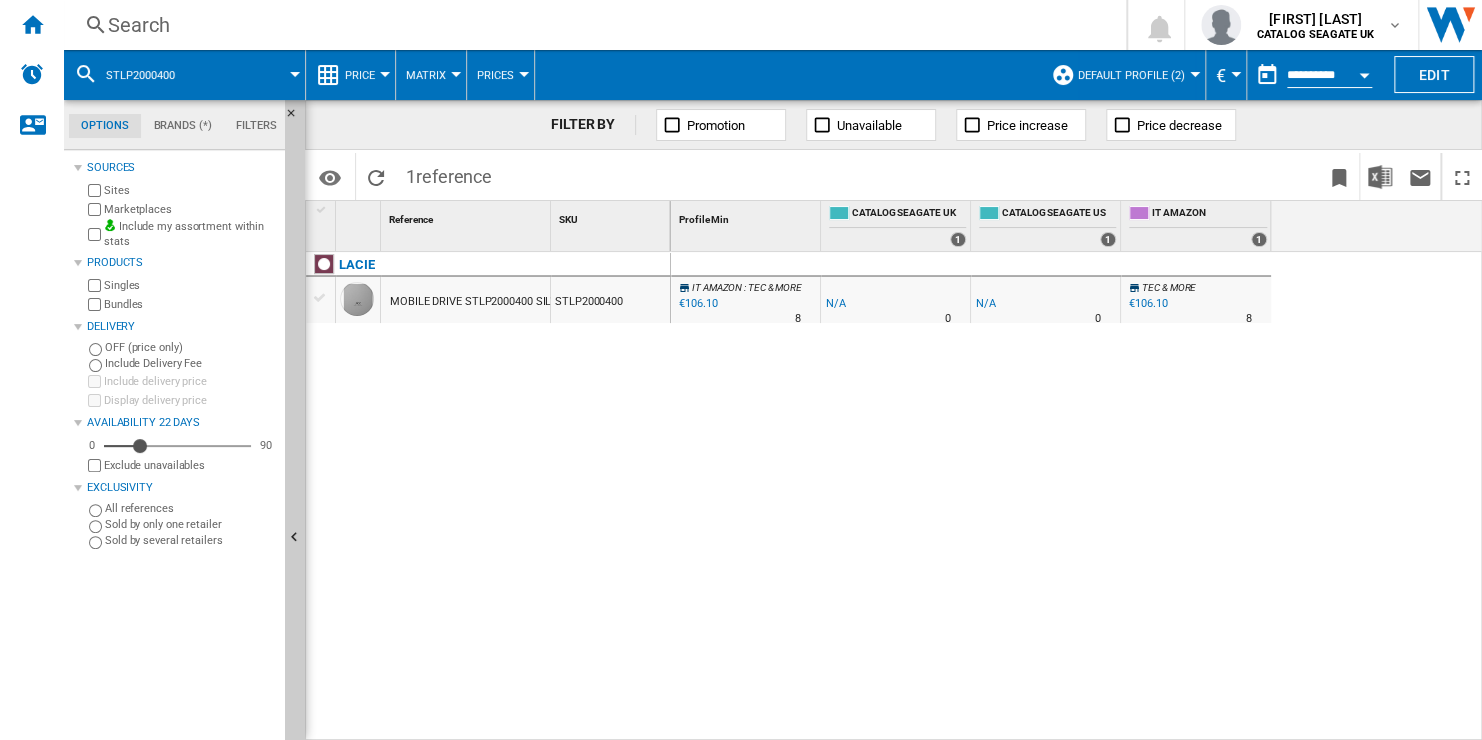 click on "Marketplaces" at bounding box center (190, 209) 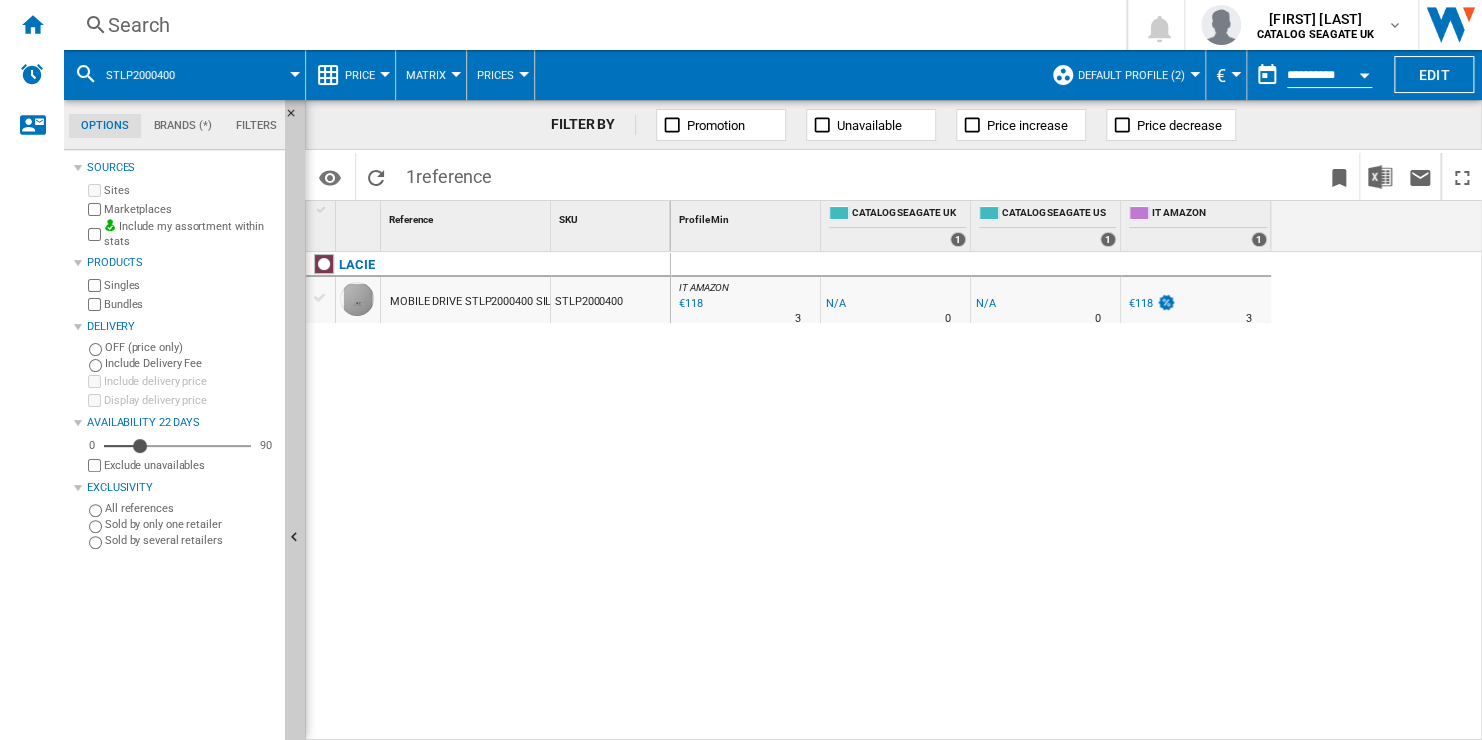 click on "€118" at bounding box center (1141, 303) 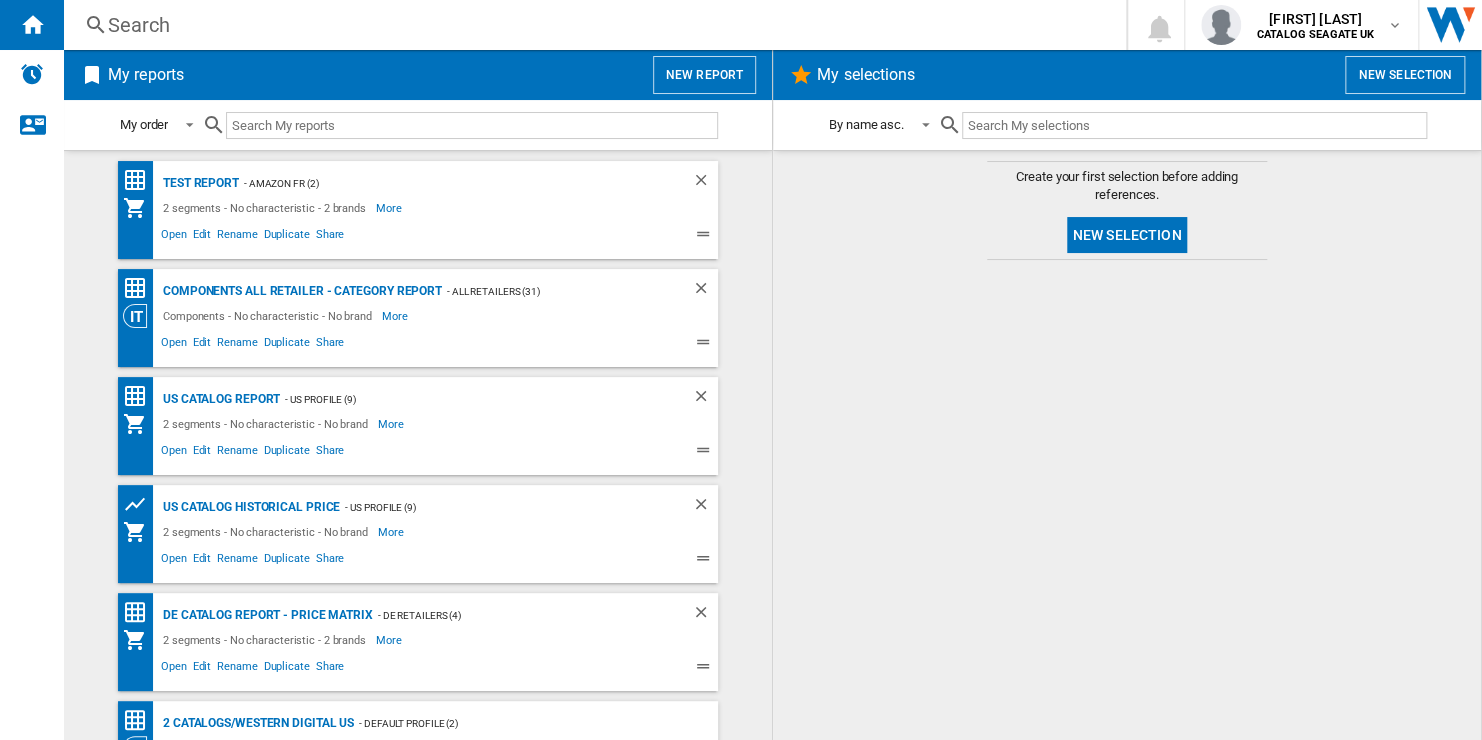 click on "New report" at bounding box center (704, 75) 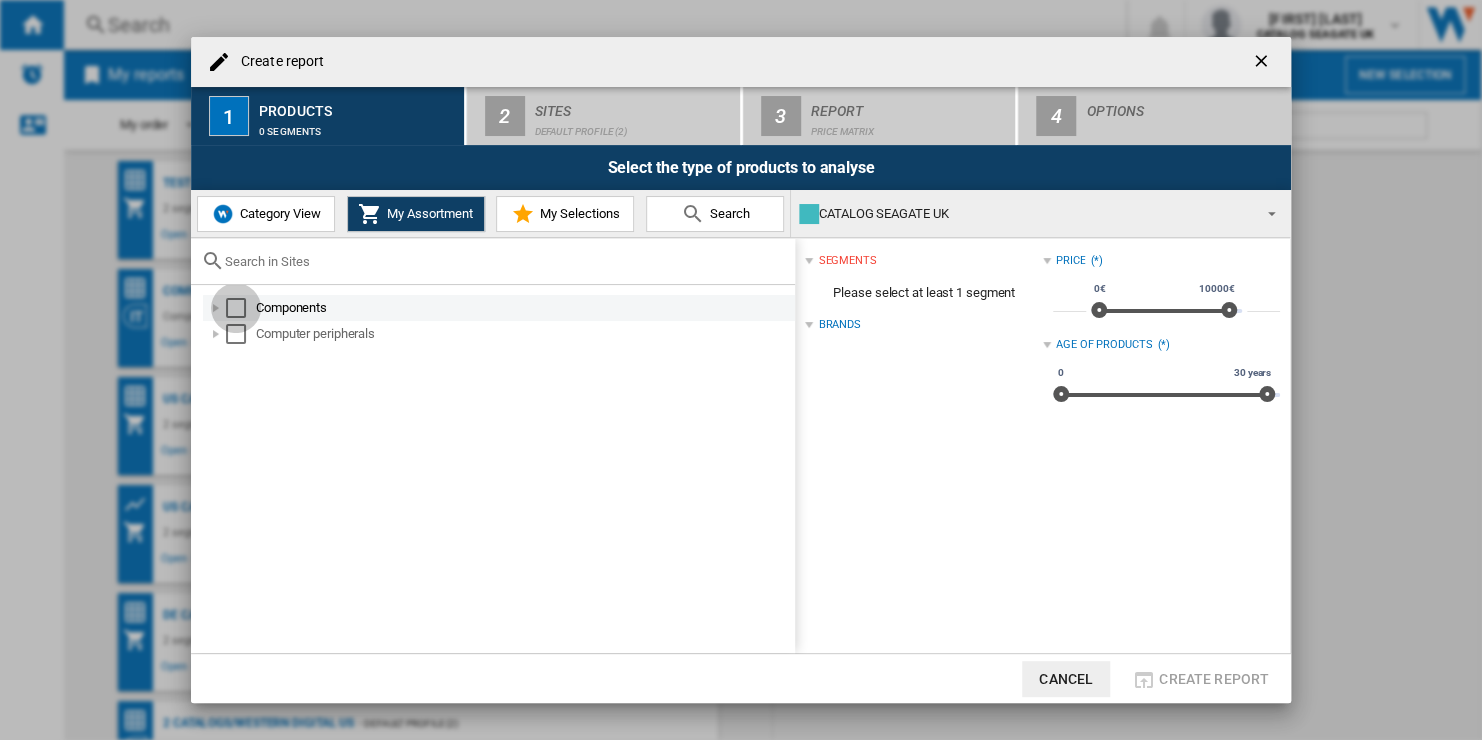 click at bounding box center (236, 308) 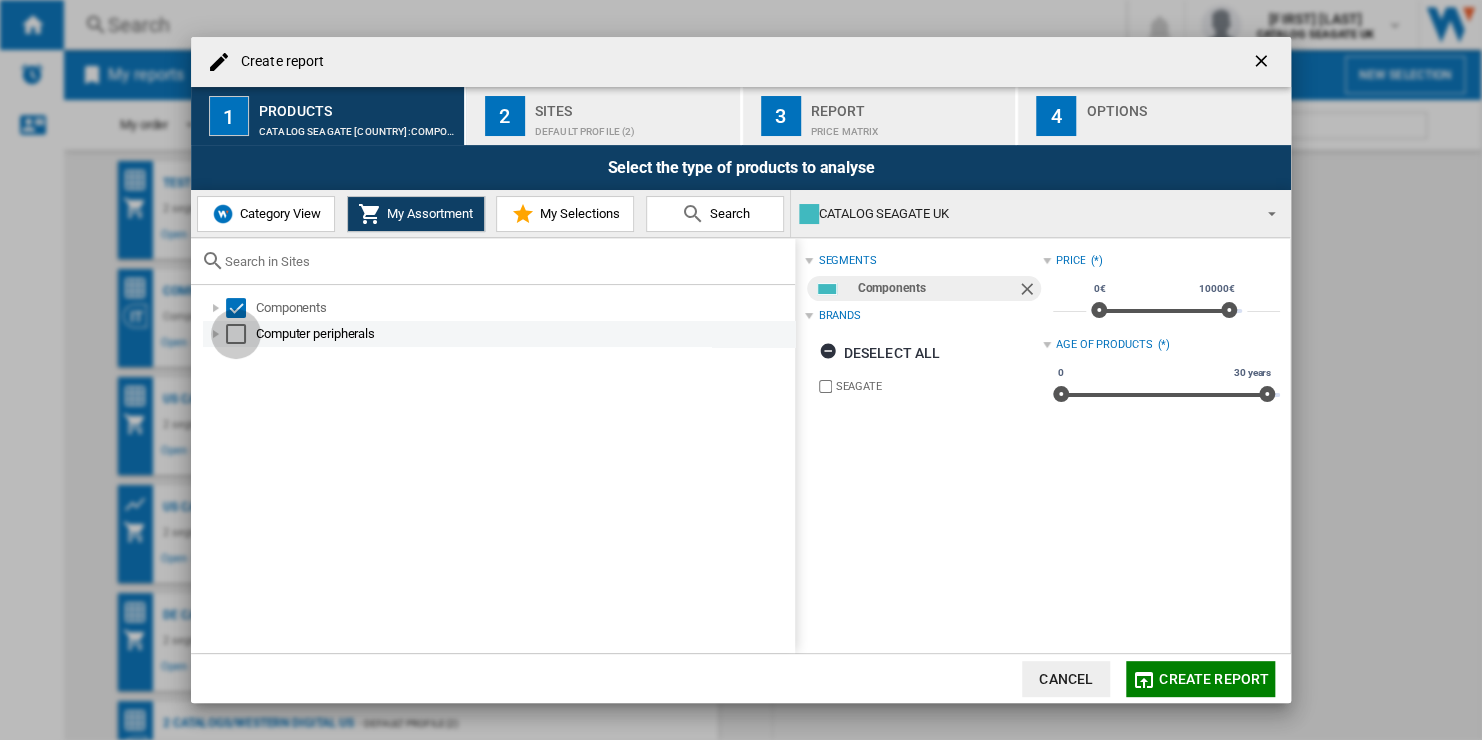 click at bounding box center (236, 334) 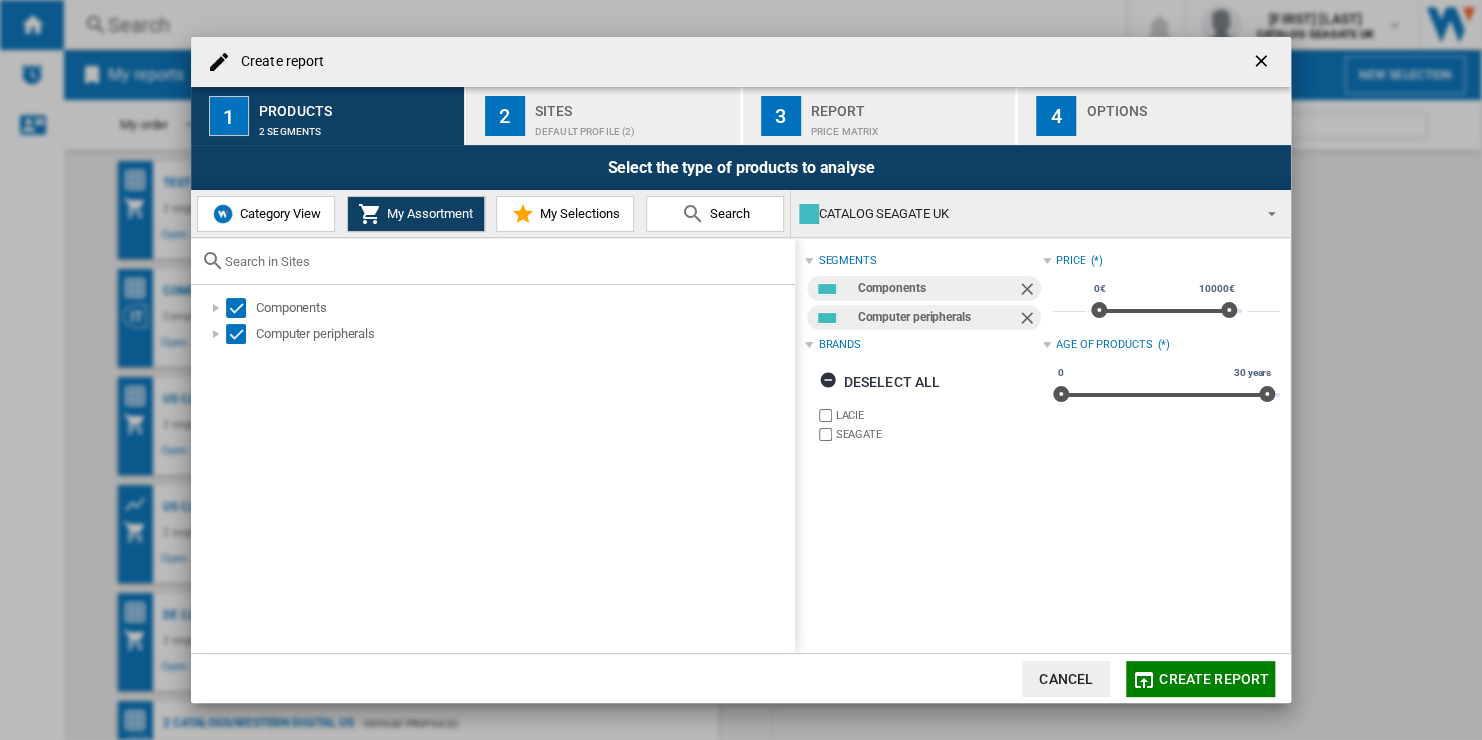 click on "Default profile (2)" at bounding box center (633, 126) 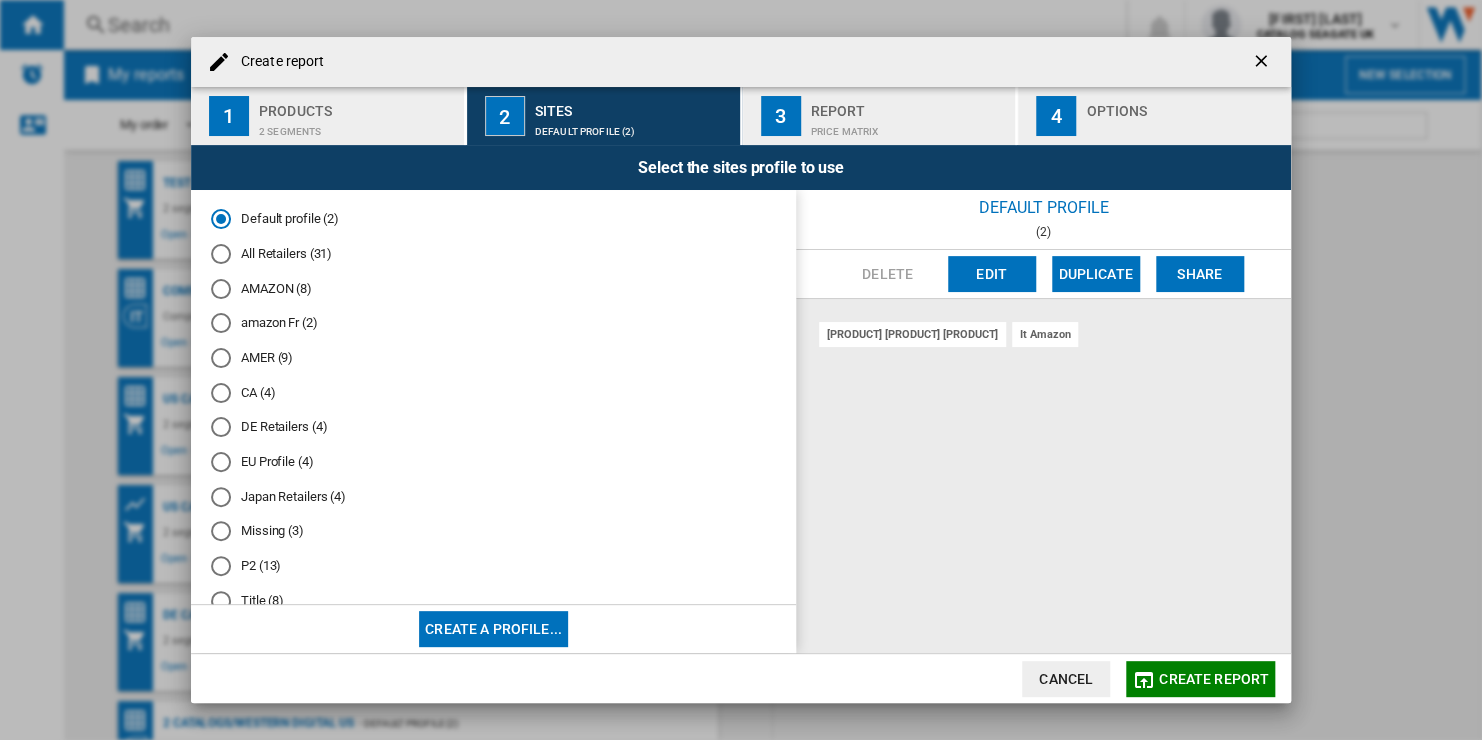 click on "Edit" at bounding box center [992, 274] 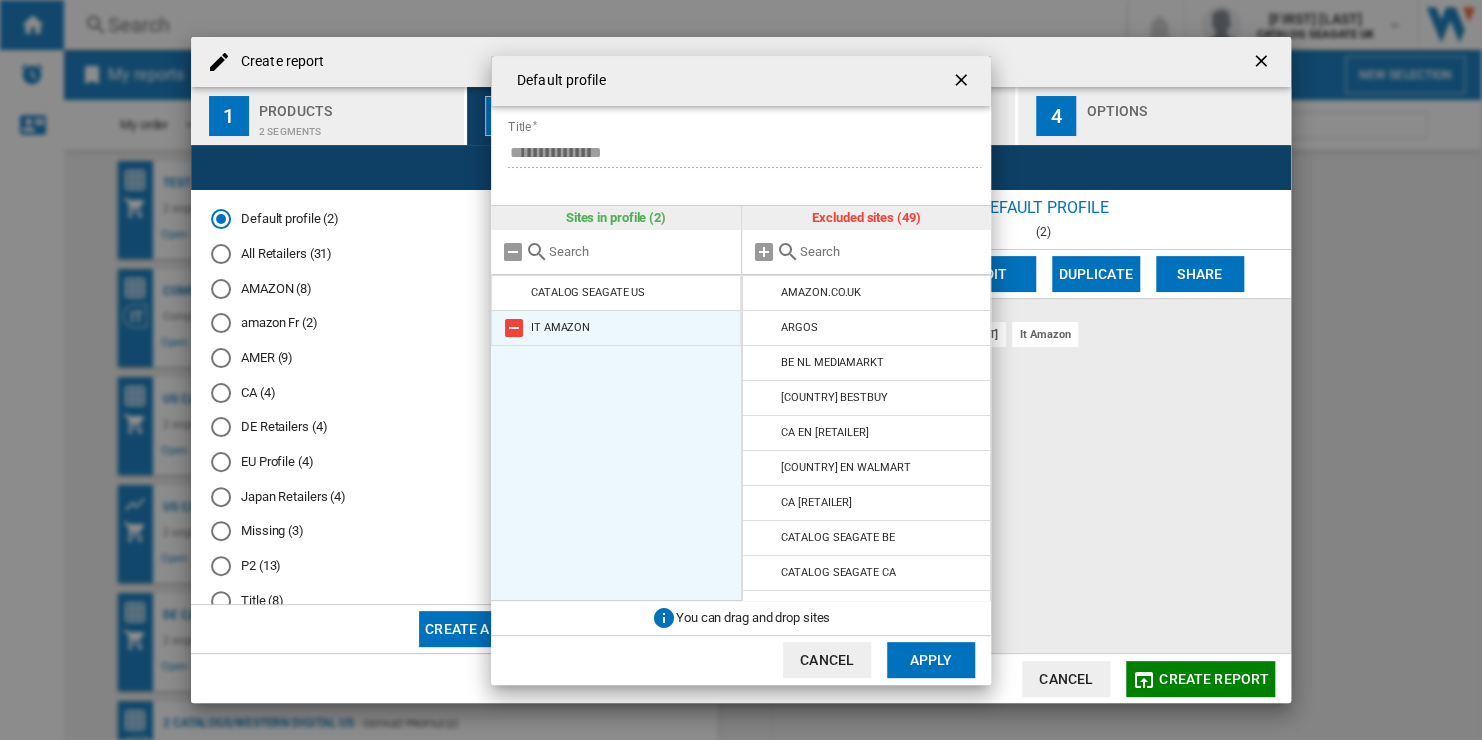 click at bounding box center (514, 328) 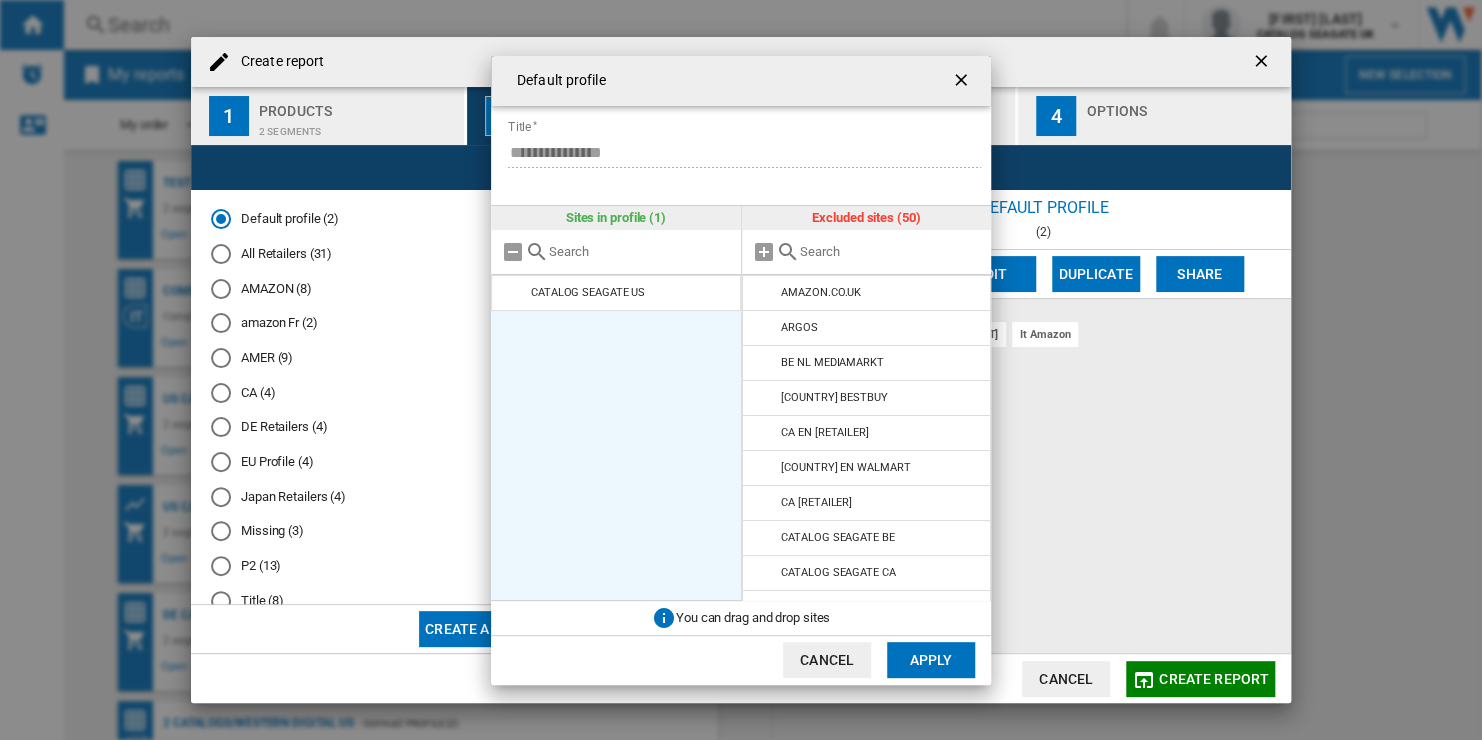 click at bounding box center (891, 251) 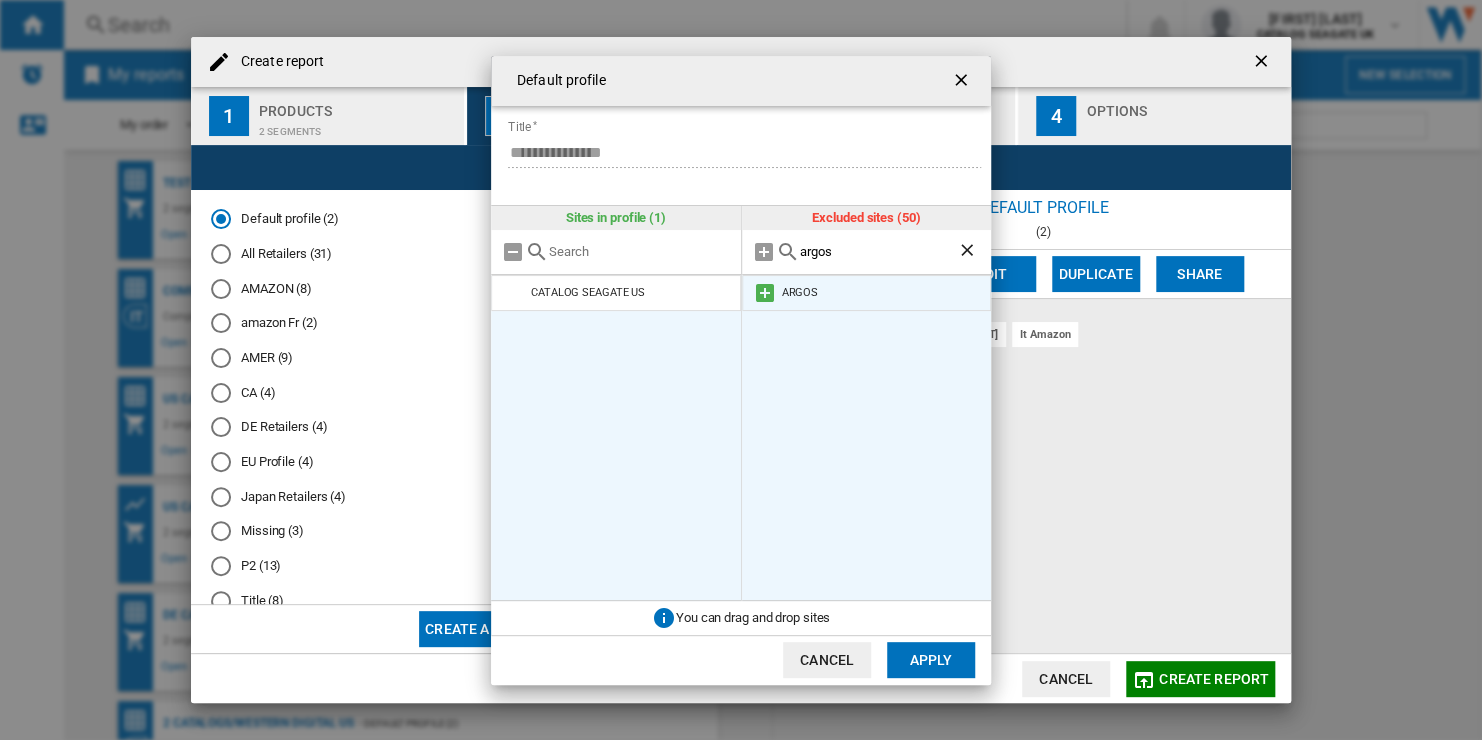 type on "argos" 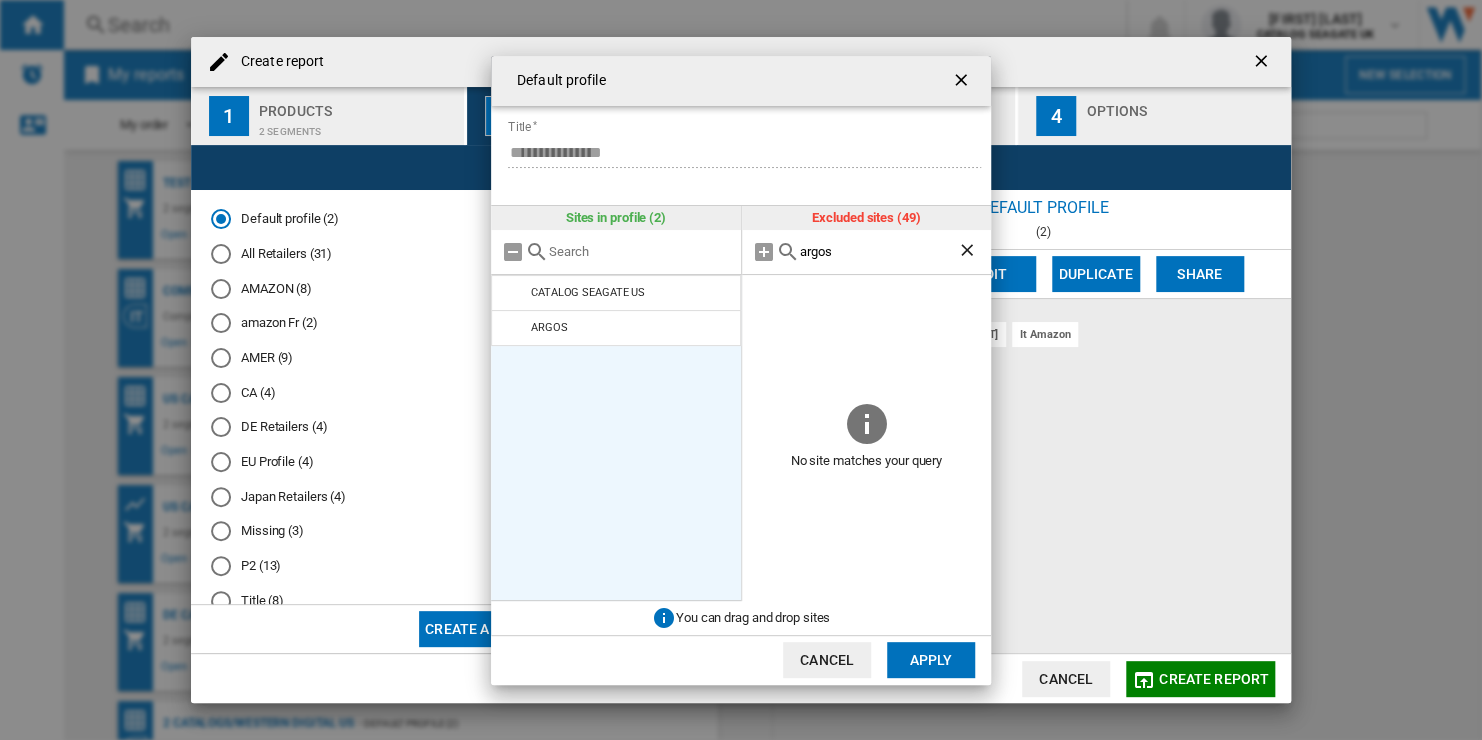 click on "Apply" 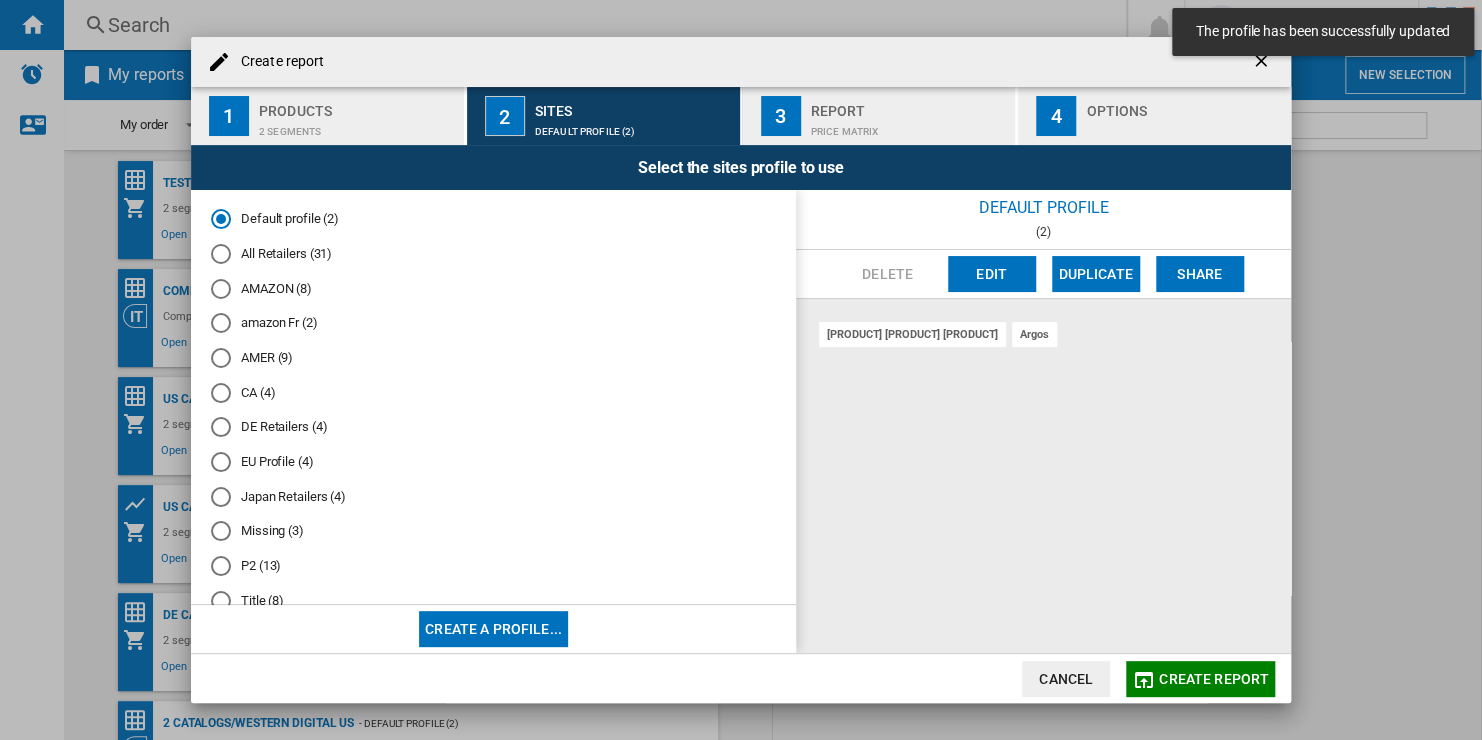 click on "Create report" 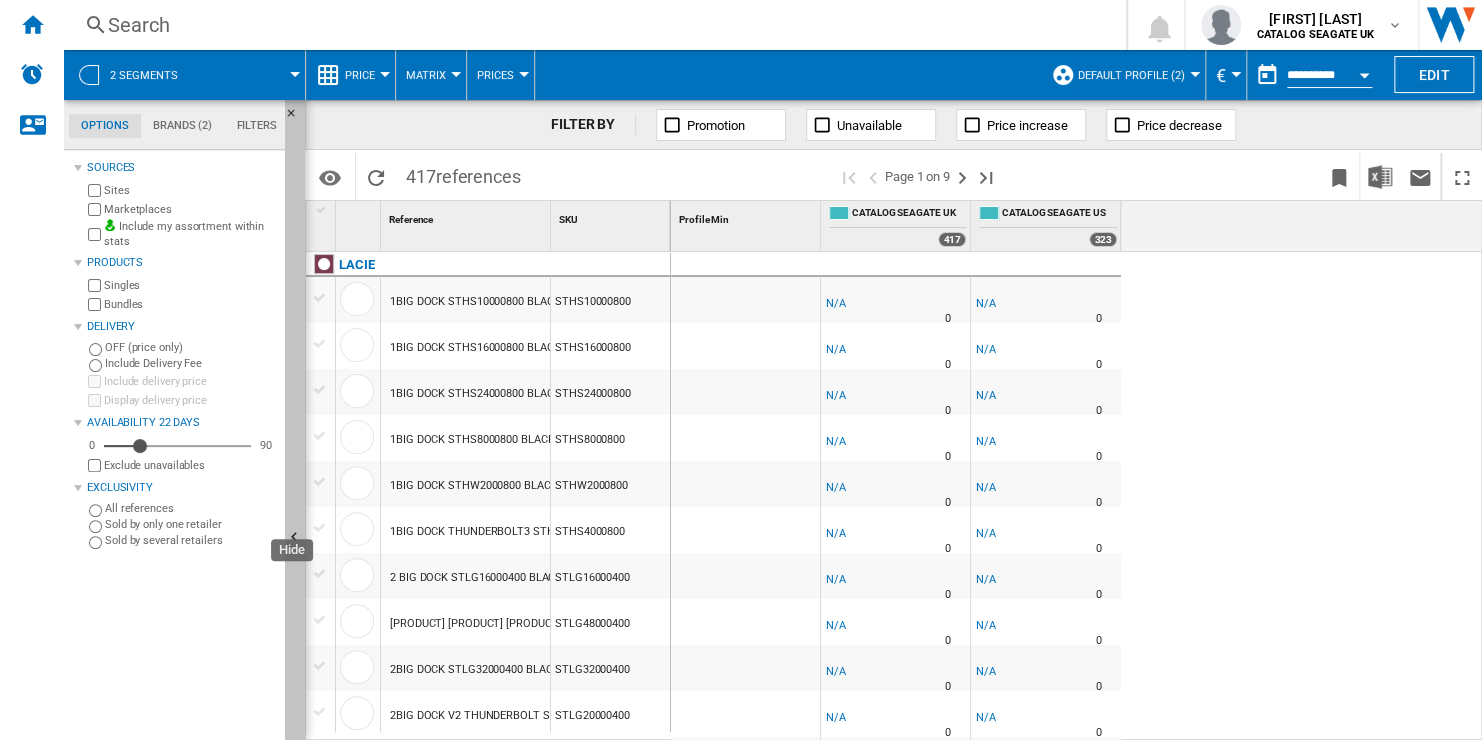 click at bounding box center [295, 538] 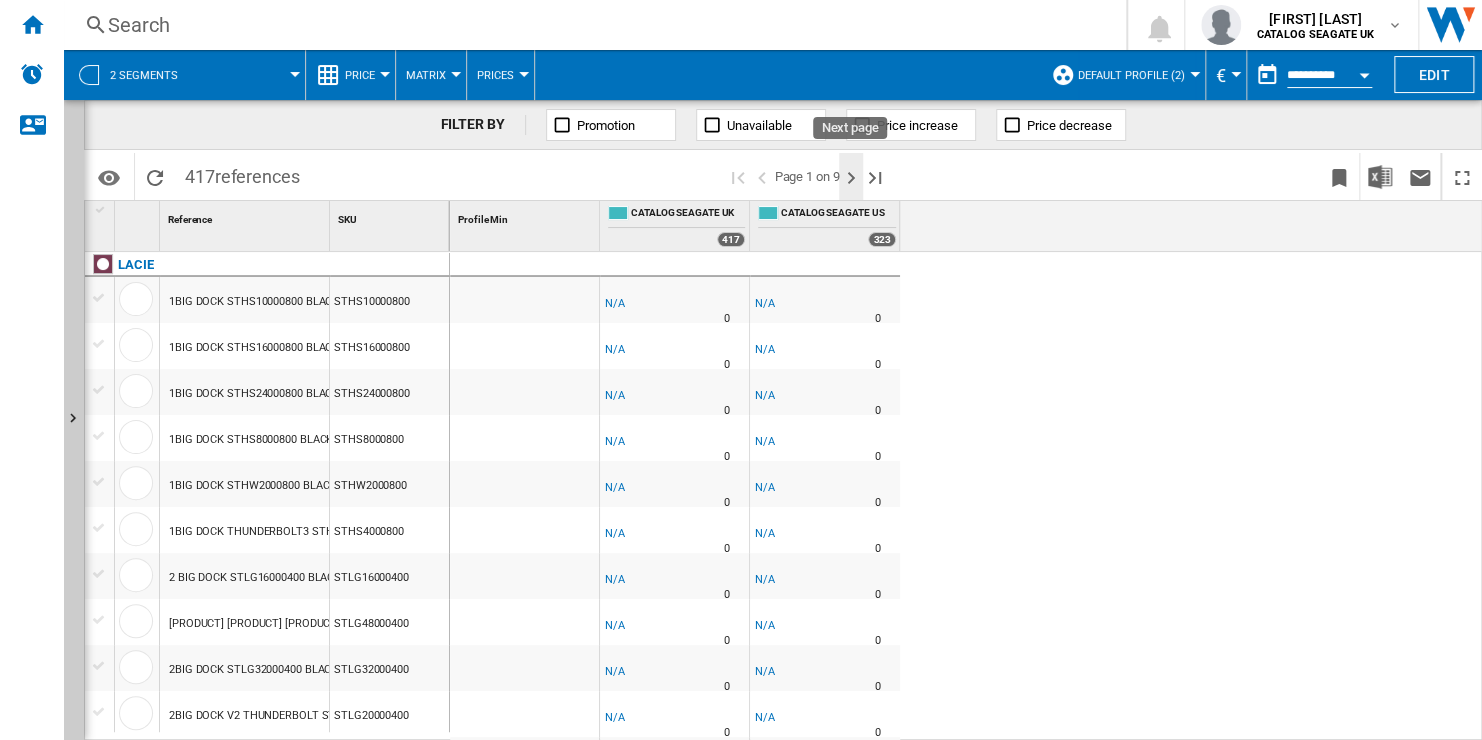 click at bounding box center [851, 178] 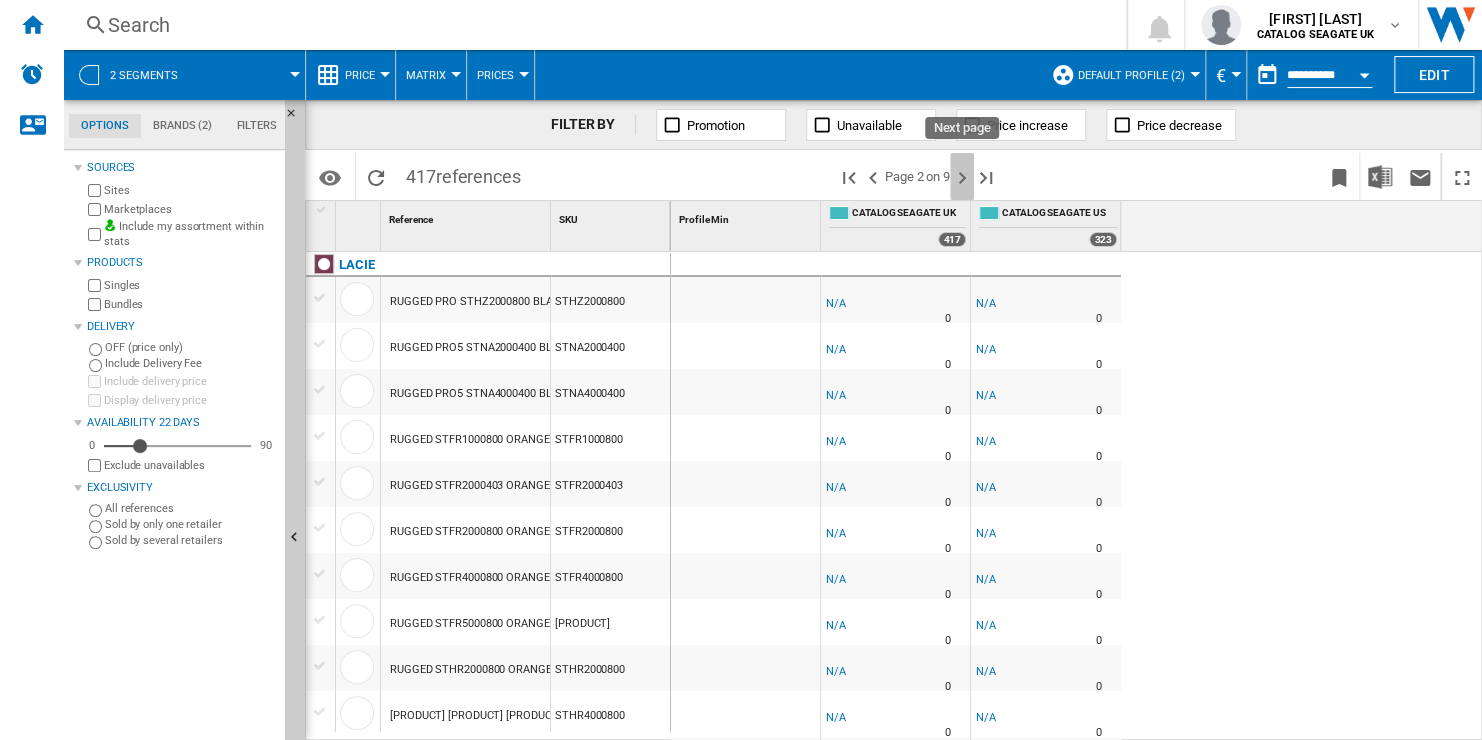 click at bounding box center [962, 178] 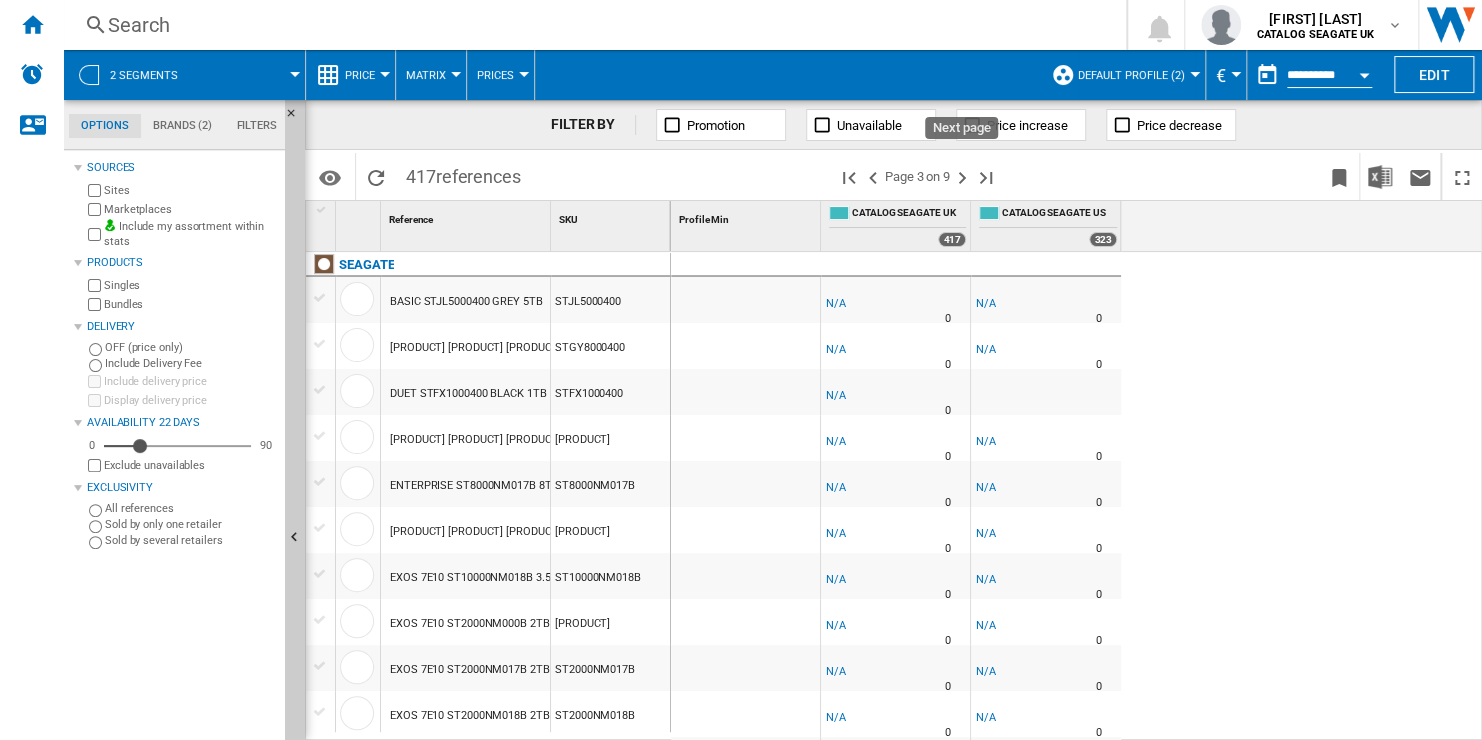 click at bounding box center (962, 178) 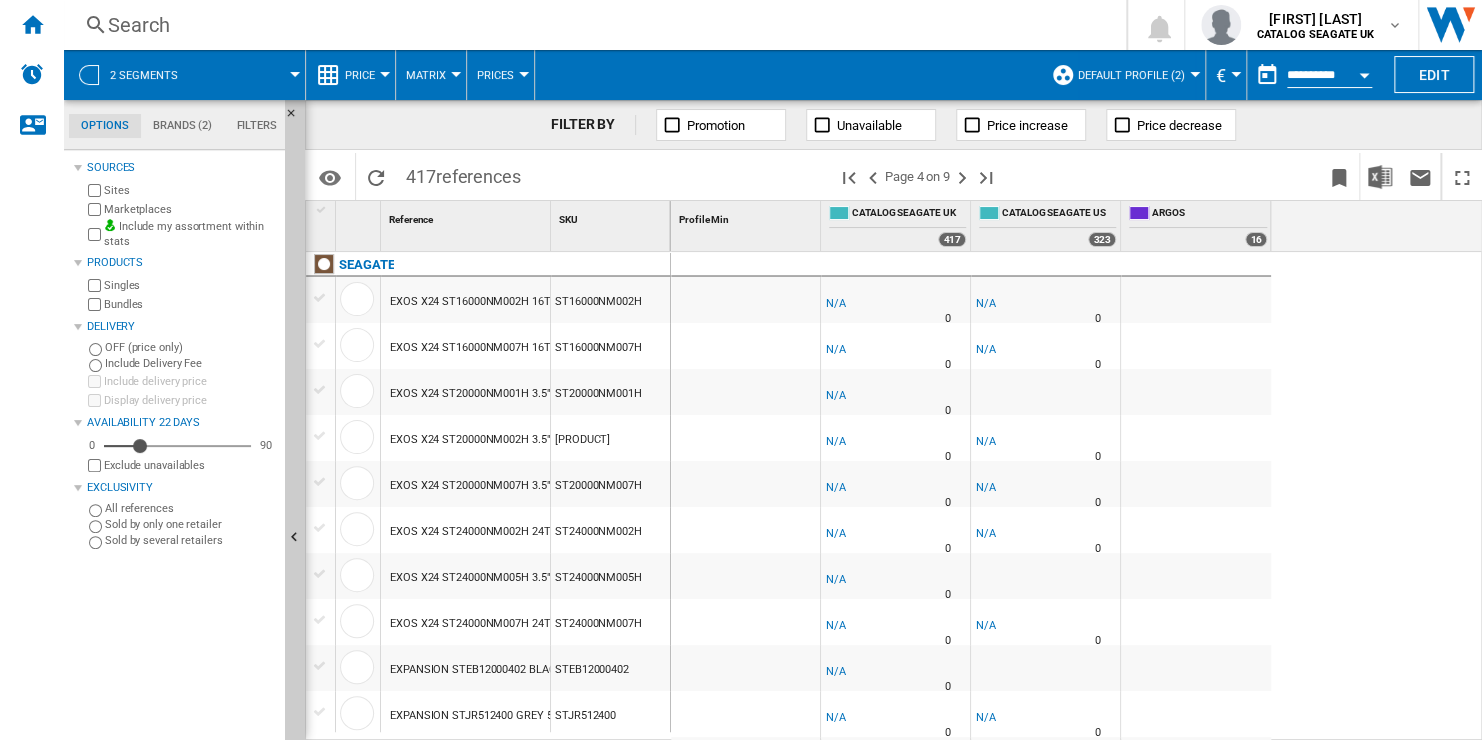 scroll, scrollTop: 100, scrollLeft: 0, axis: vertical 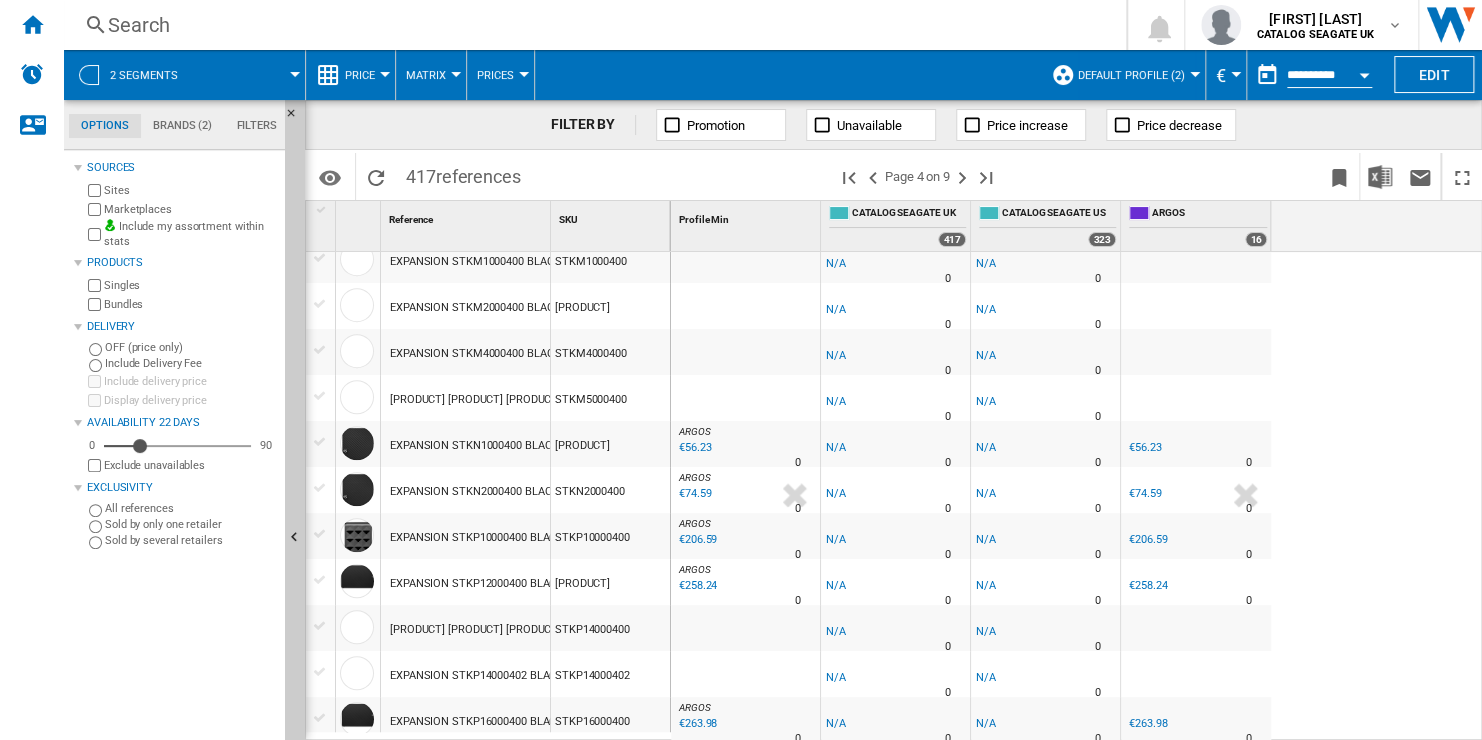 click on "€56.23" at bounding box center (1145, 447) 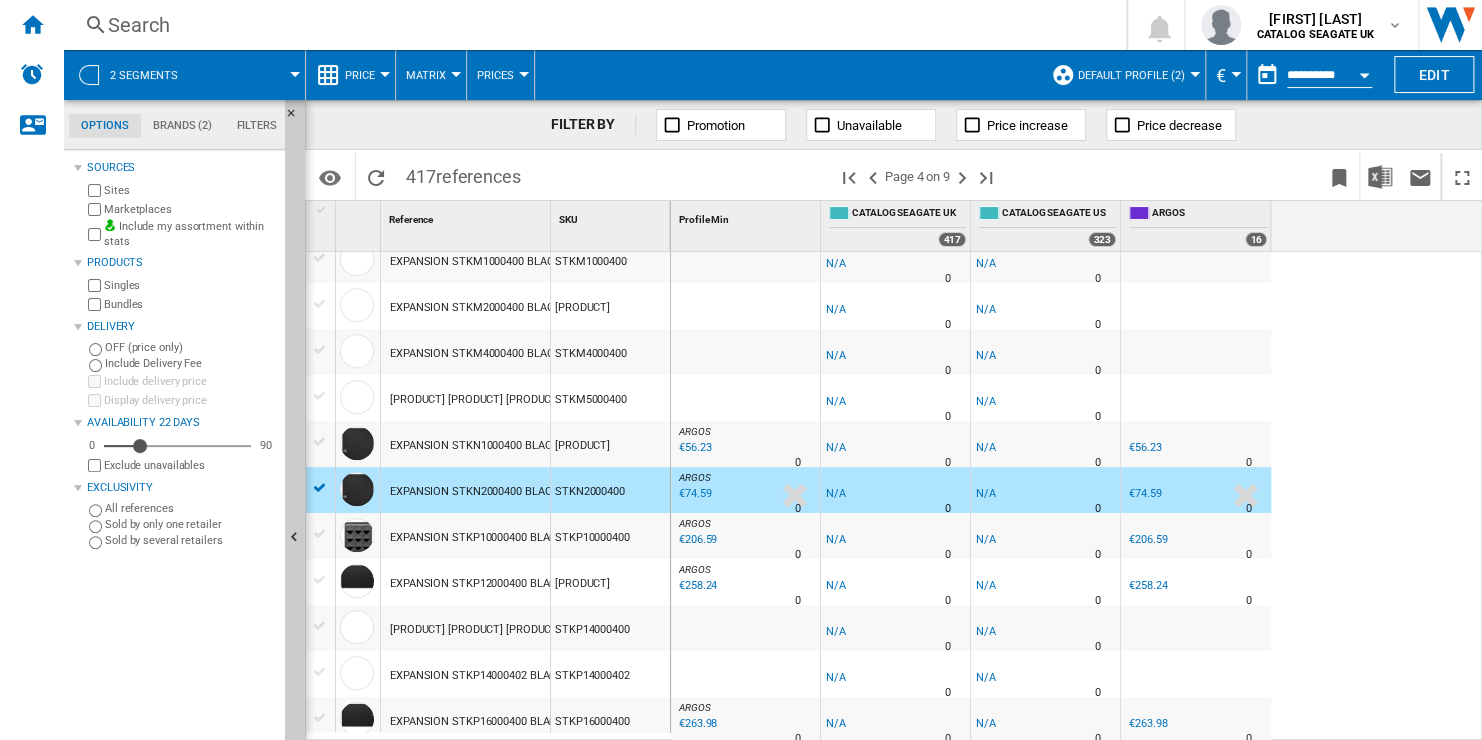 click on "STKM1000400" at bounding box center (610, 260) 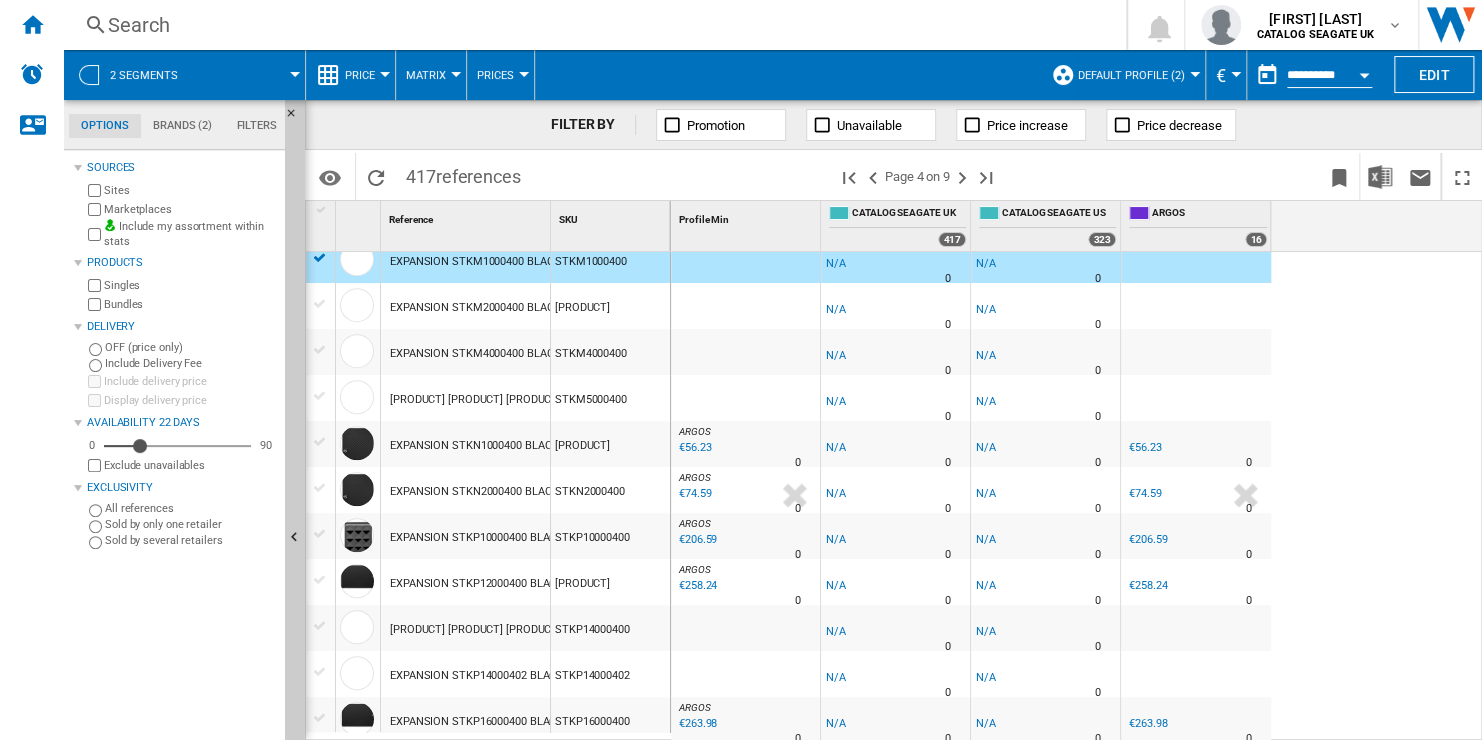 click on "STKM4000400" at bounding box center (610, 352) 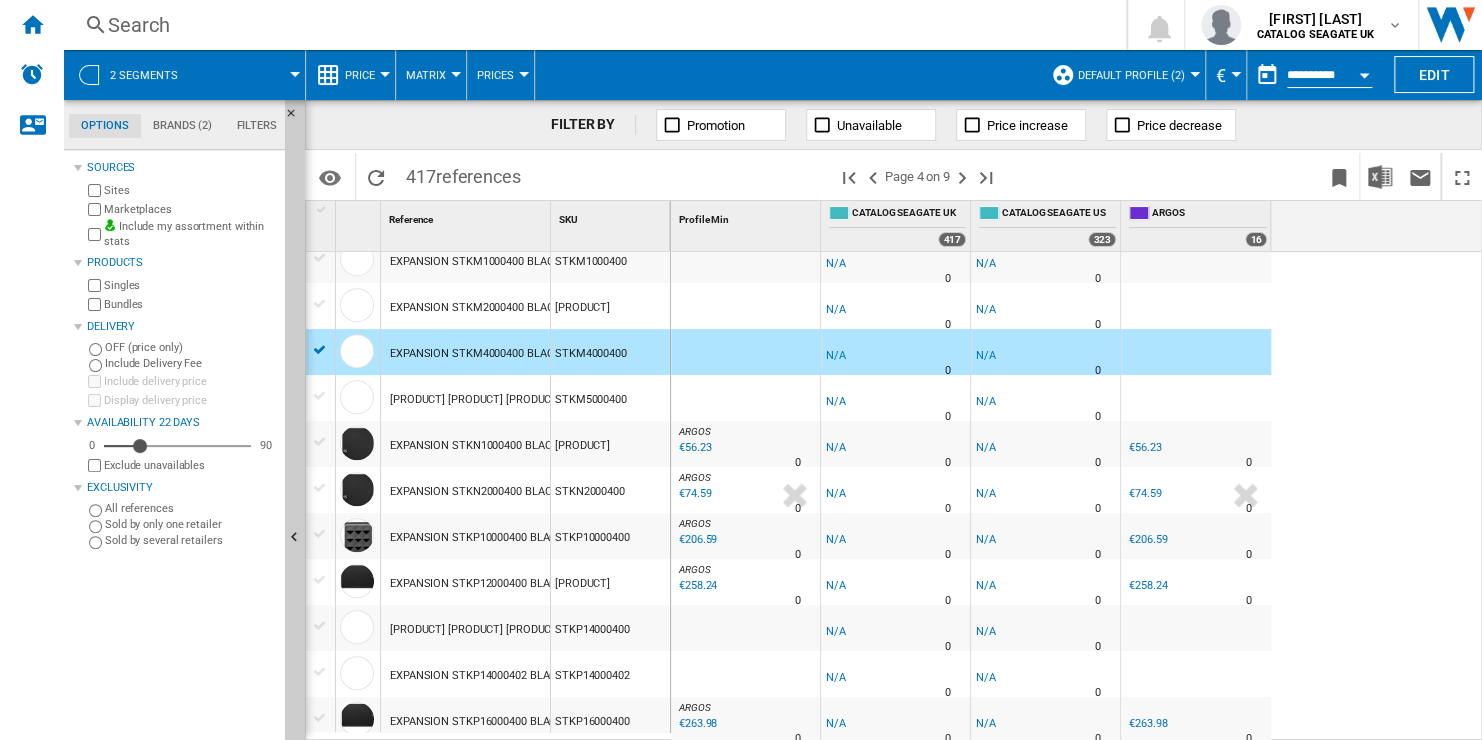 click on "STKN2000400" at bounding box center [610, 490] 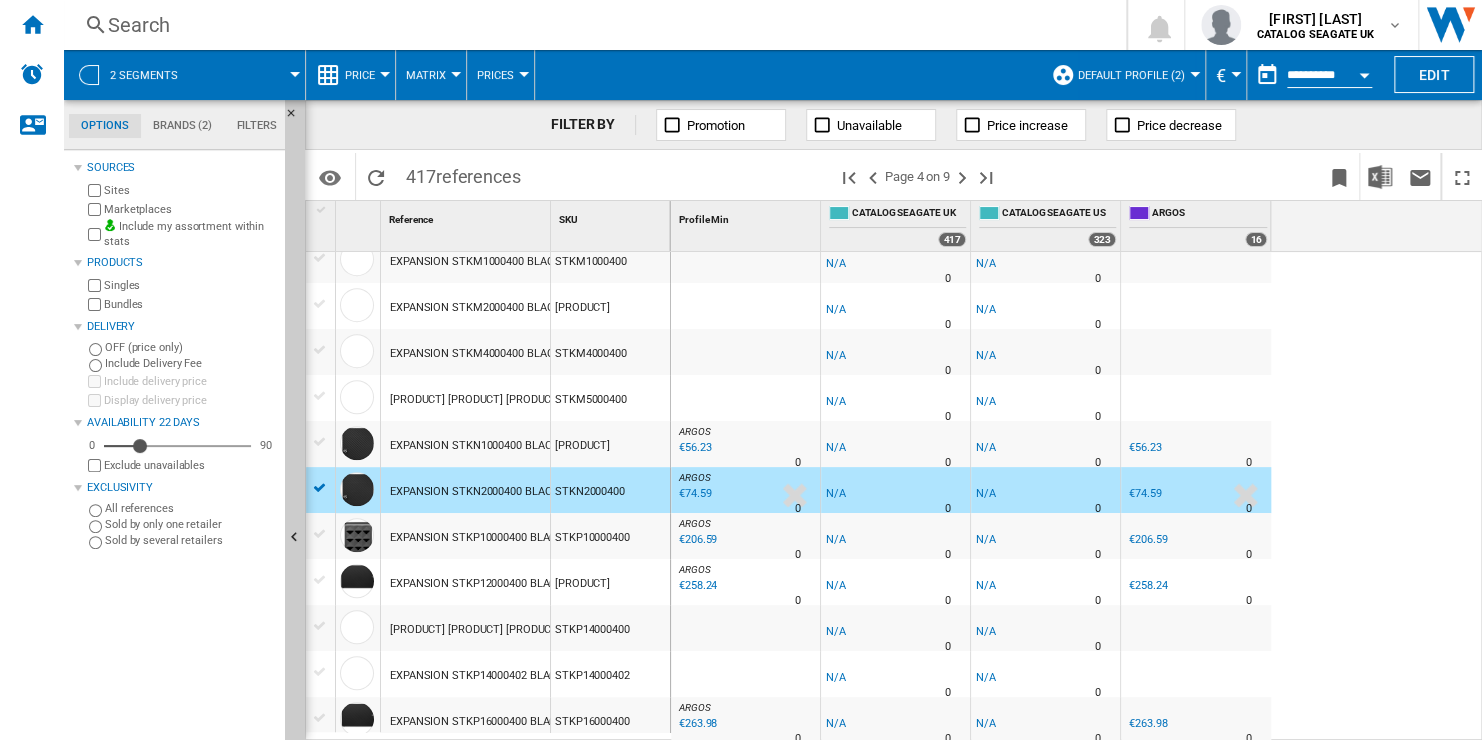 click on "STKM4000400" at bounding box center [610, 352] 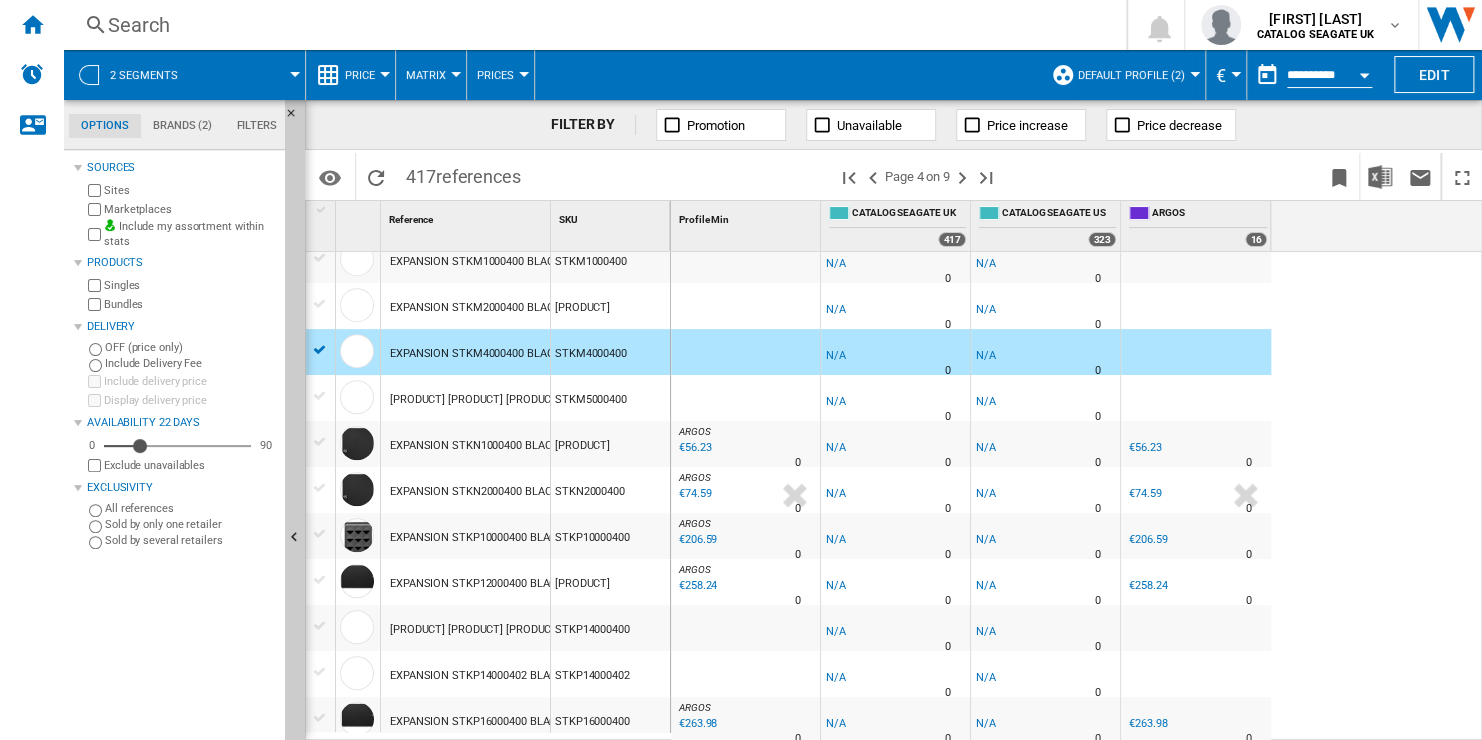 click on "STKM5000400" at bounding box center (610, 398) 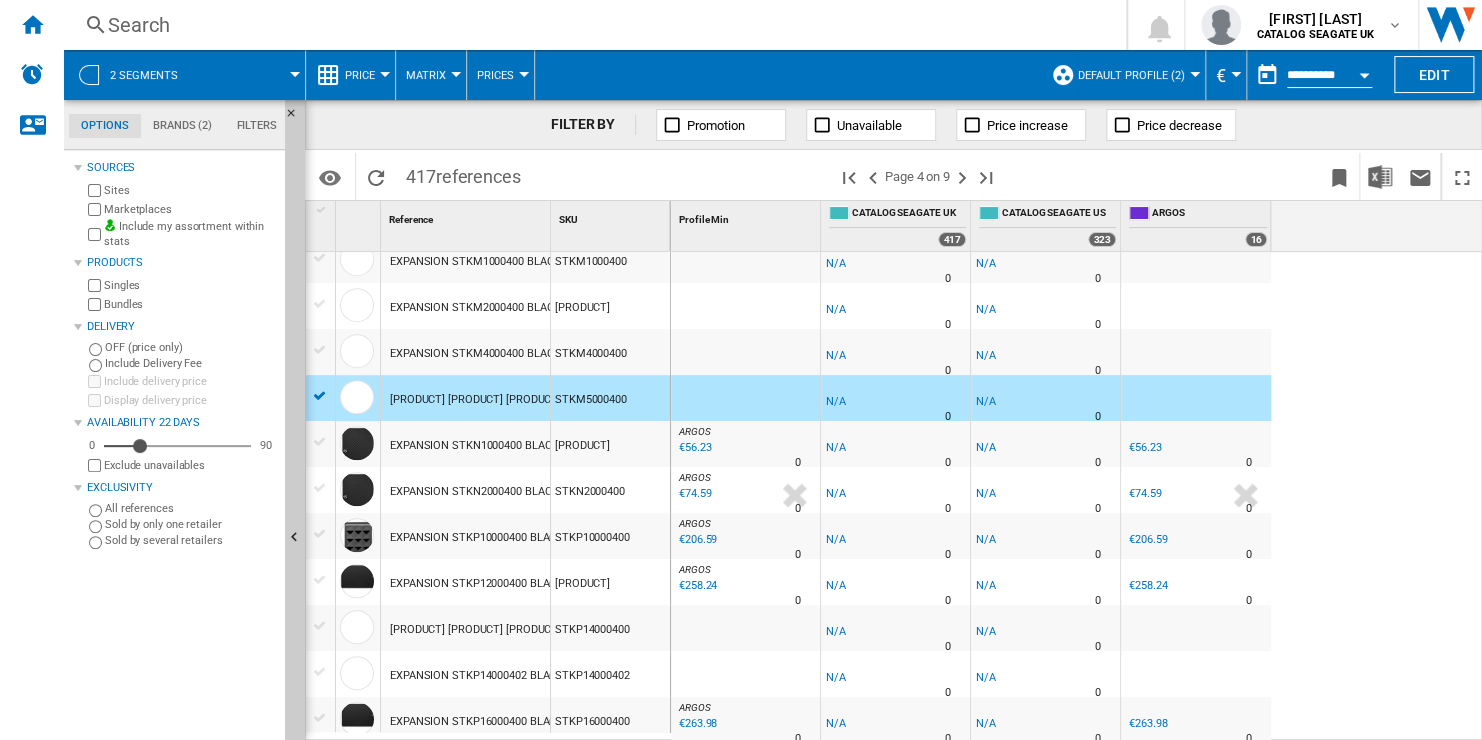 scroll, scrollTop: 0, scrollLeft: 0, axis: both 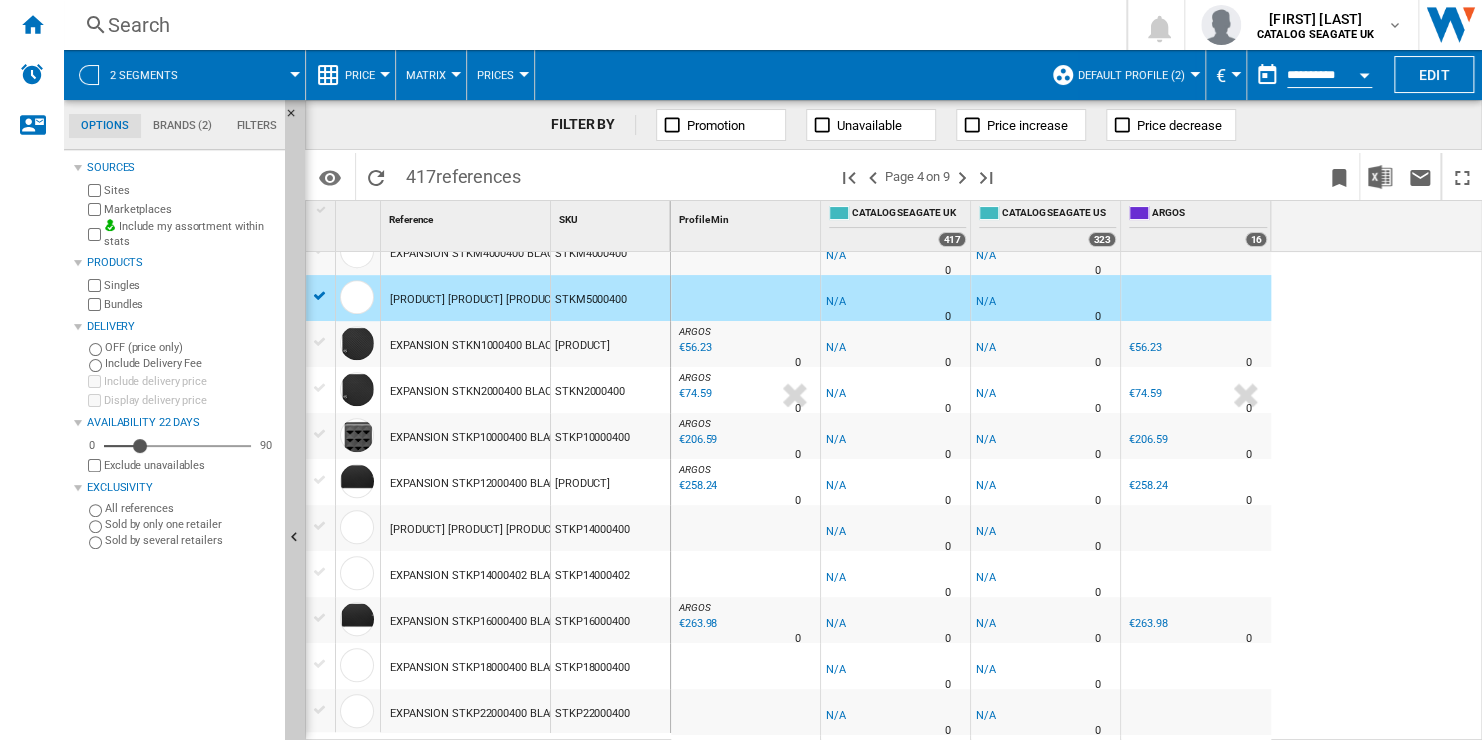 click on "STKN2000400" at bounding box center (610, 390) 